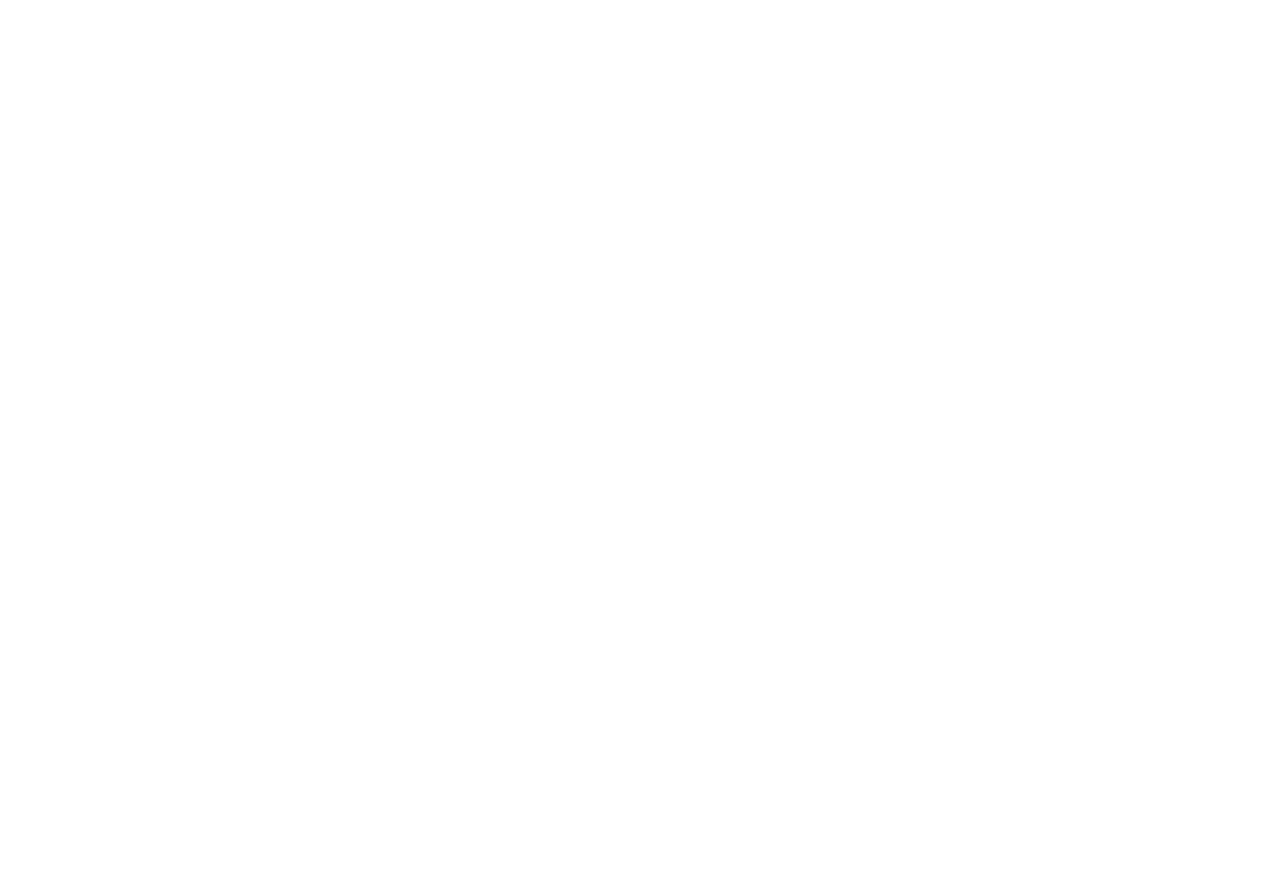 scroll, scrollTop: 0, scrollLeft: 0, axis: both 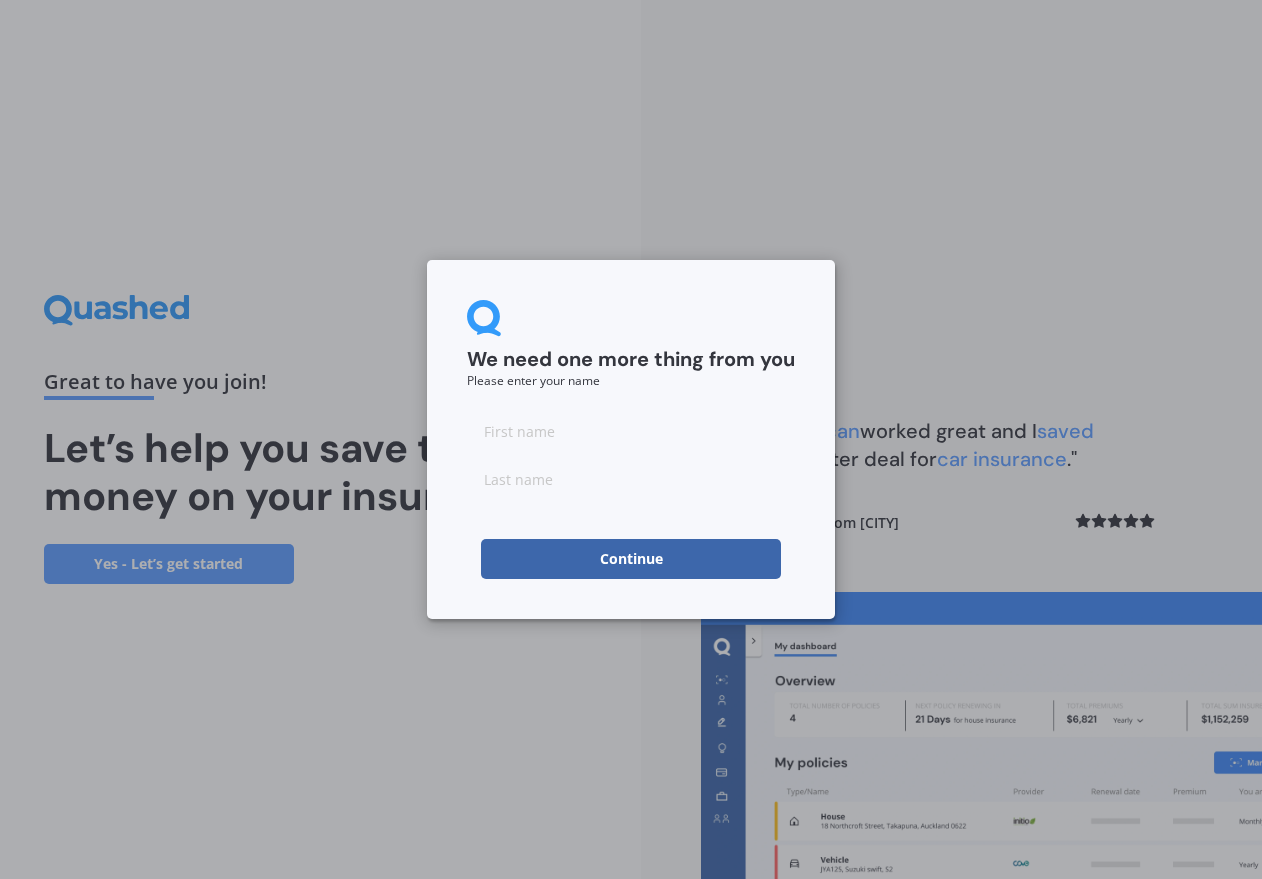 click at bounding box center [631, 431] 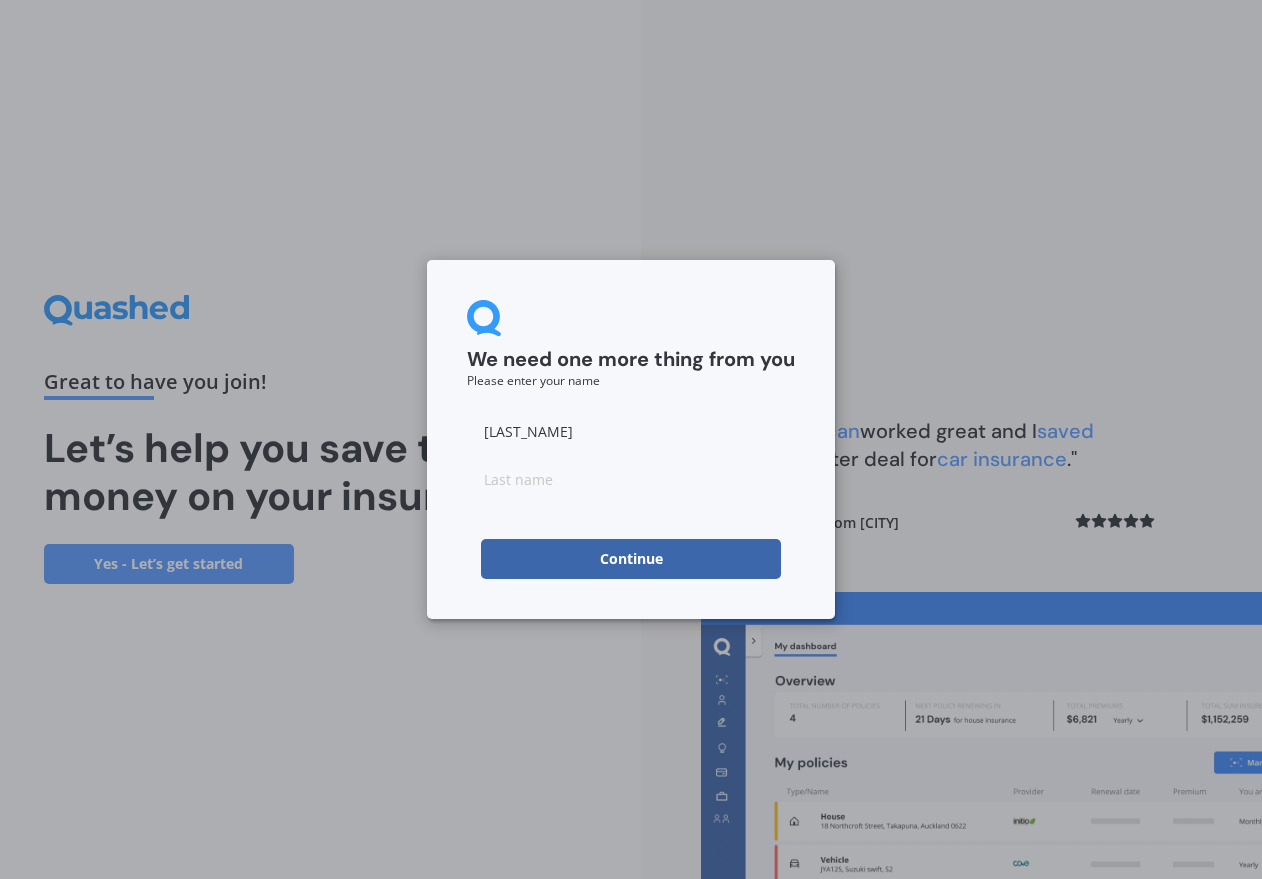 type on "[LAST_NAME]" 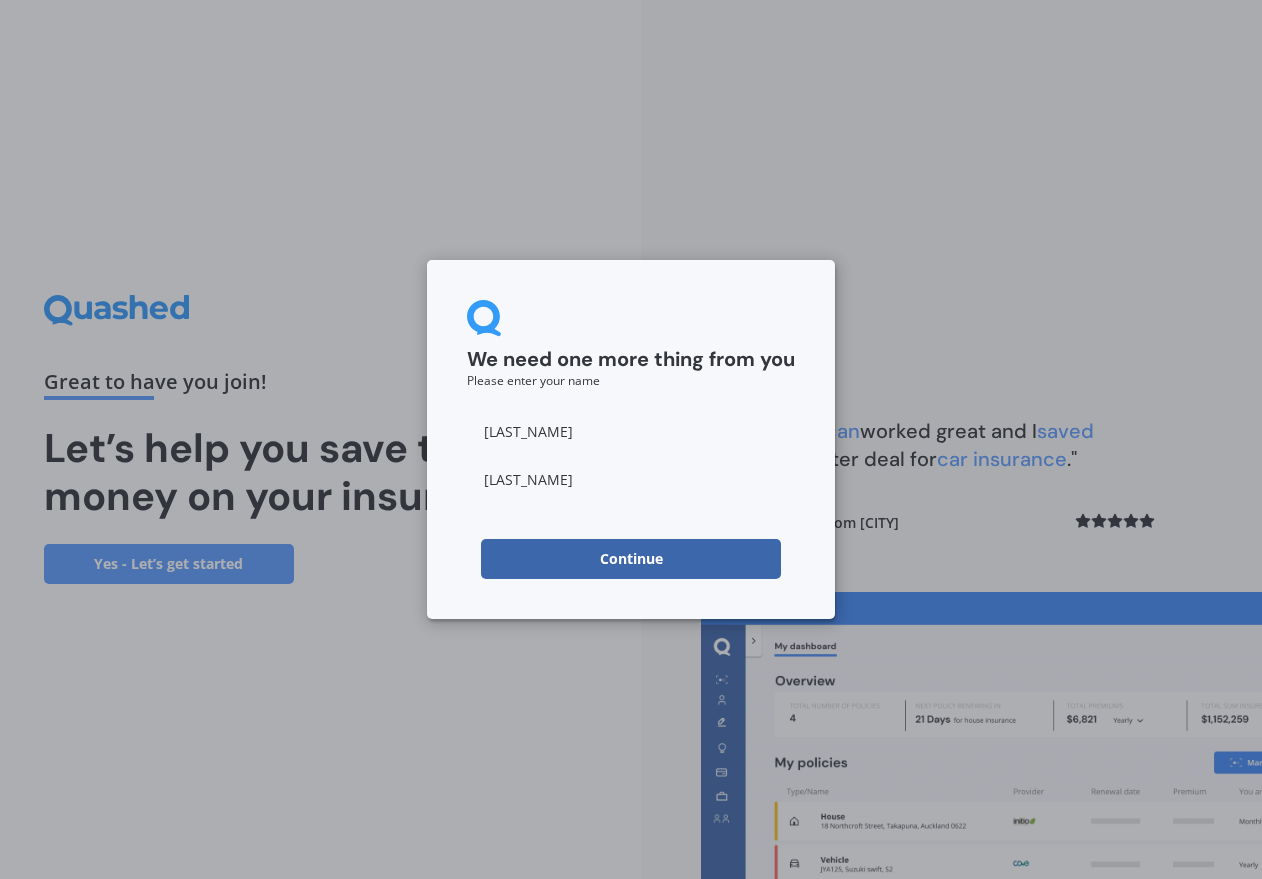 type on "[LAST_NAME]" 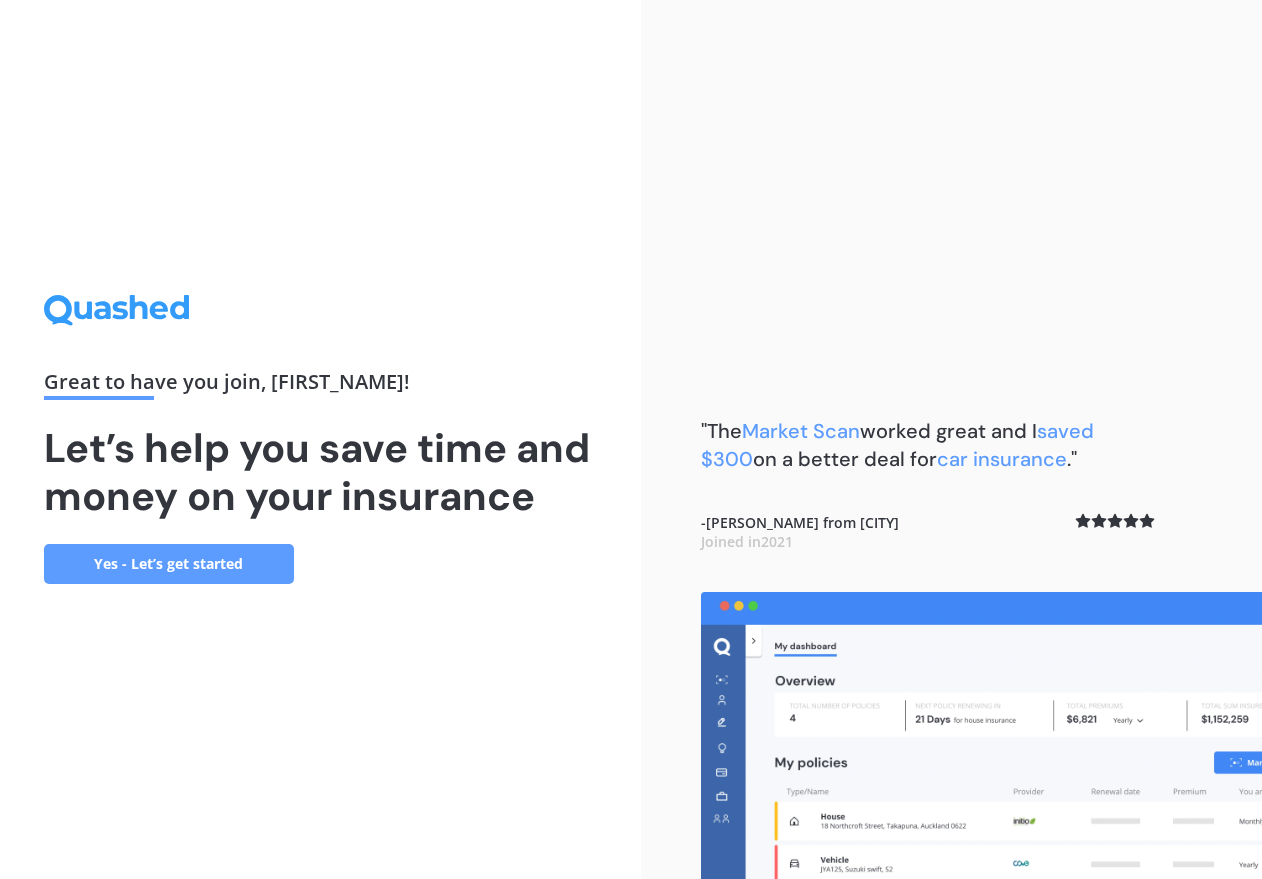 click on "Yes - Let’s get started" at bounding box center (169, 564) 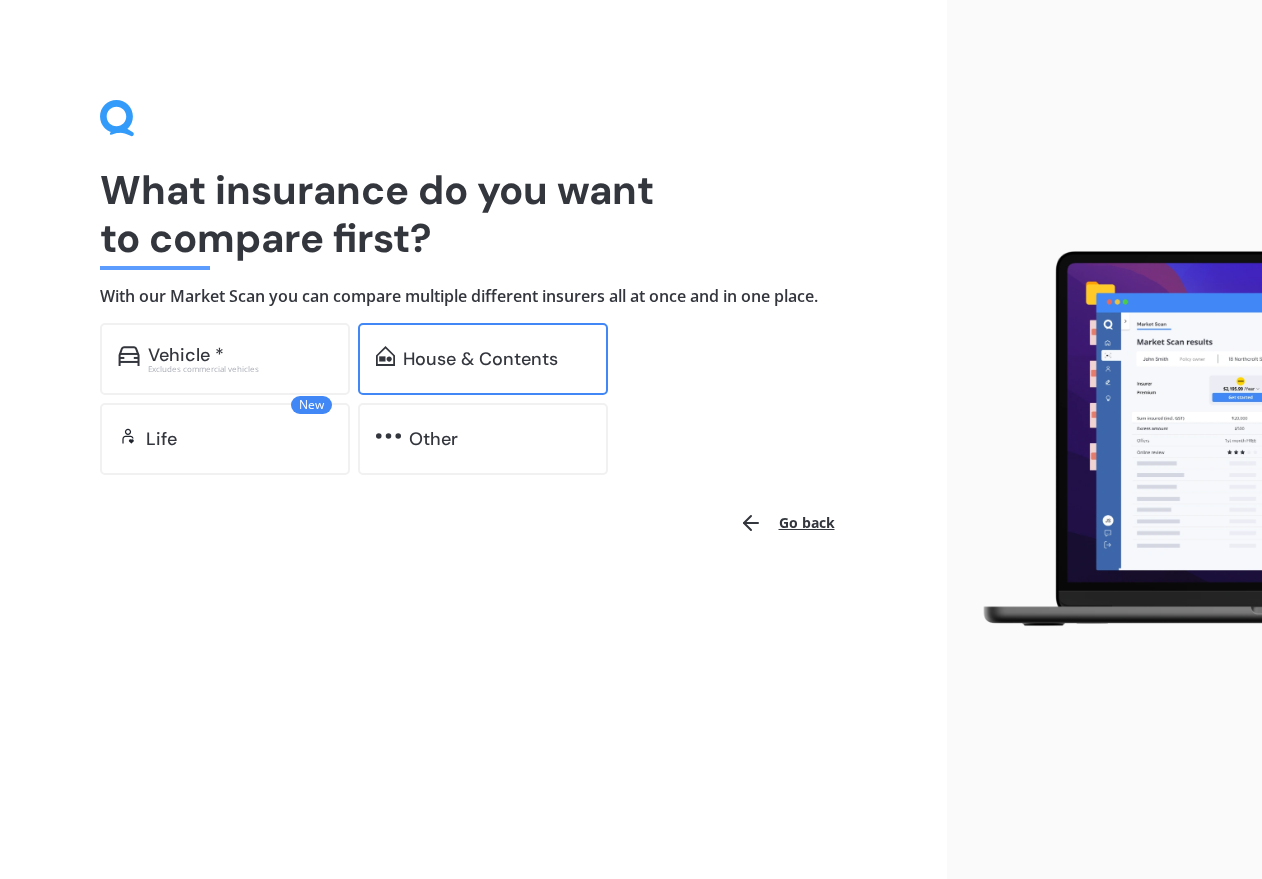 click on "House & Contents" at bounding box center (480, 359) 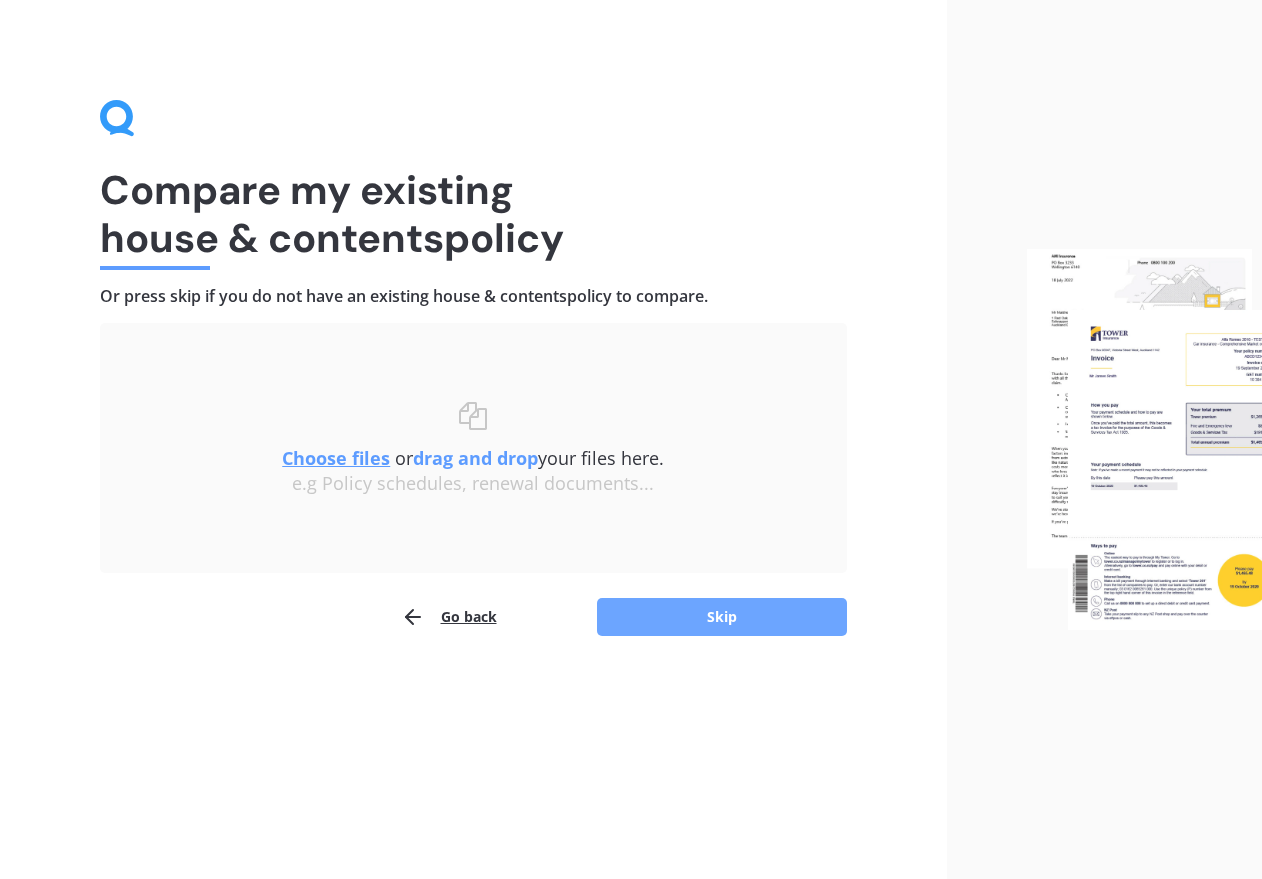 click on "Skip" at bounding box center [722, 617] 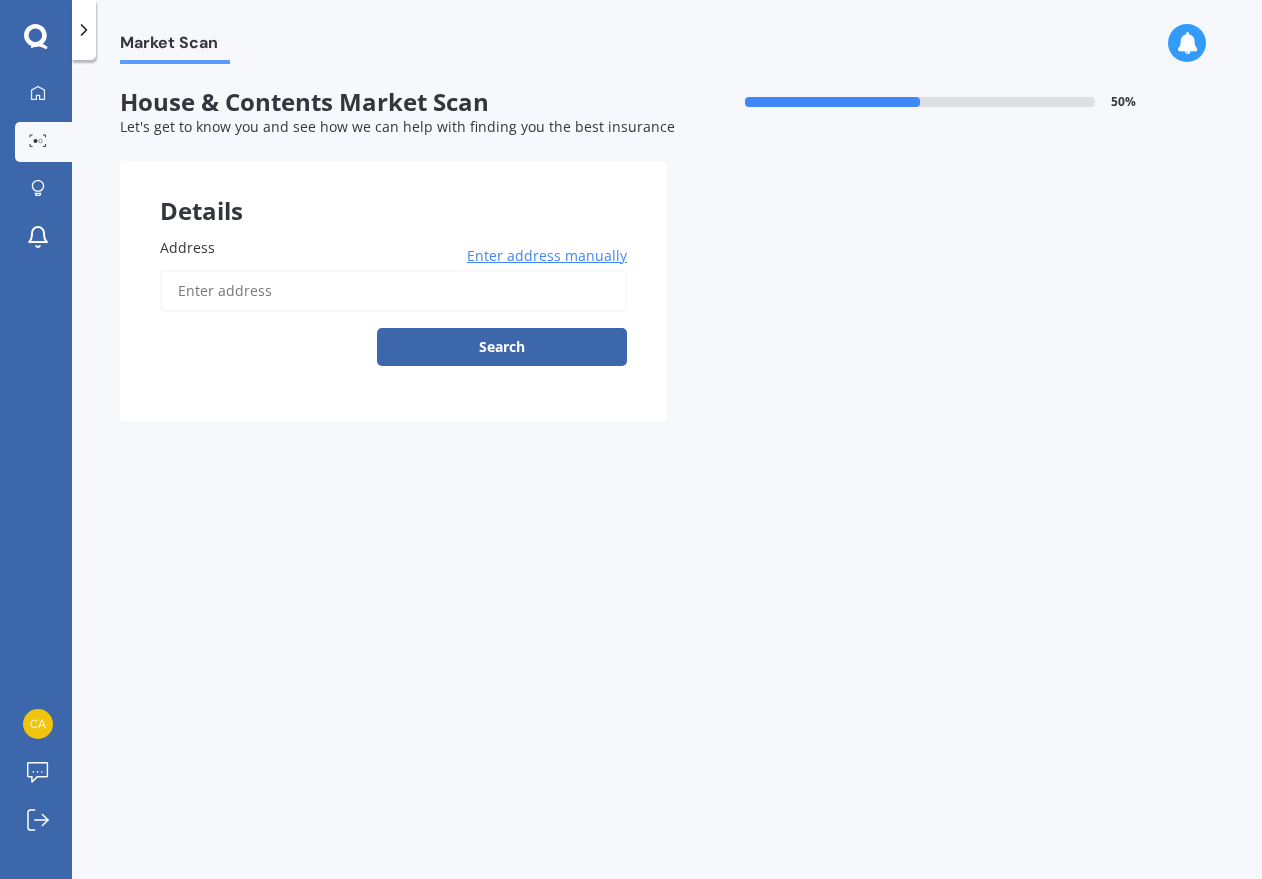 click on "Address" at bounding box center (393, 291) 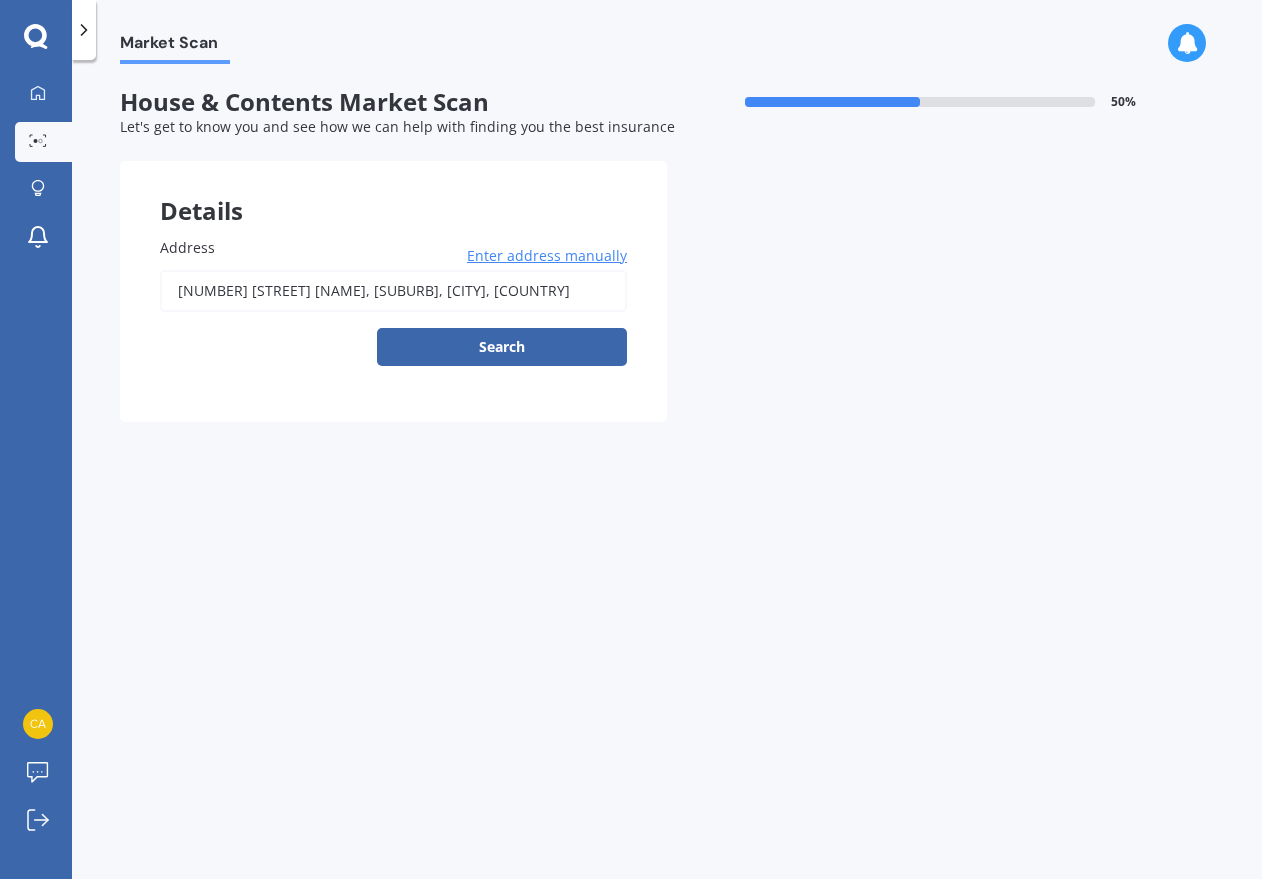 type on "[NUMBER] [STREET] [NAME], [SUBURB], [CITY] [POSTAL_CODE]" 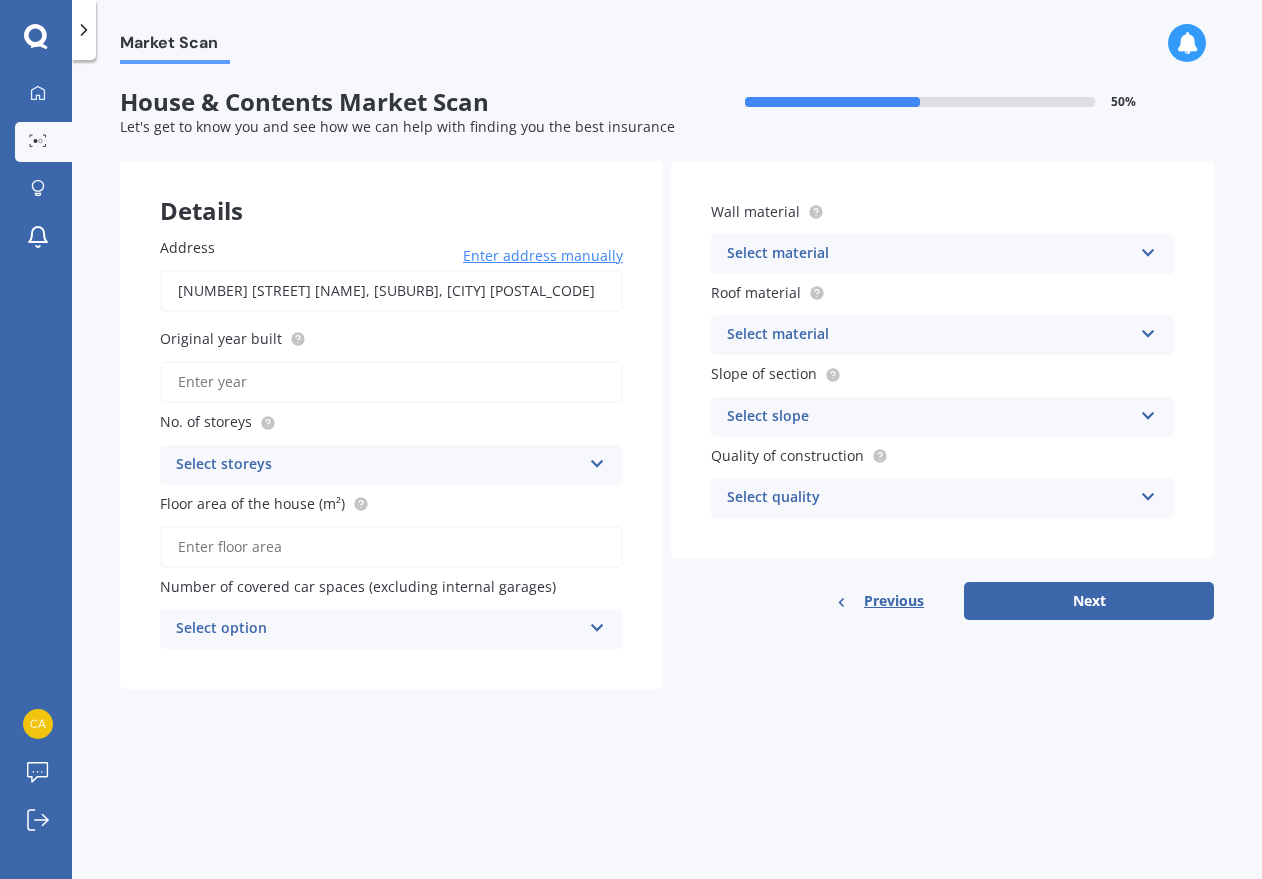 click on "Original year built" at bounding box center (391, 382) 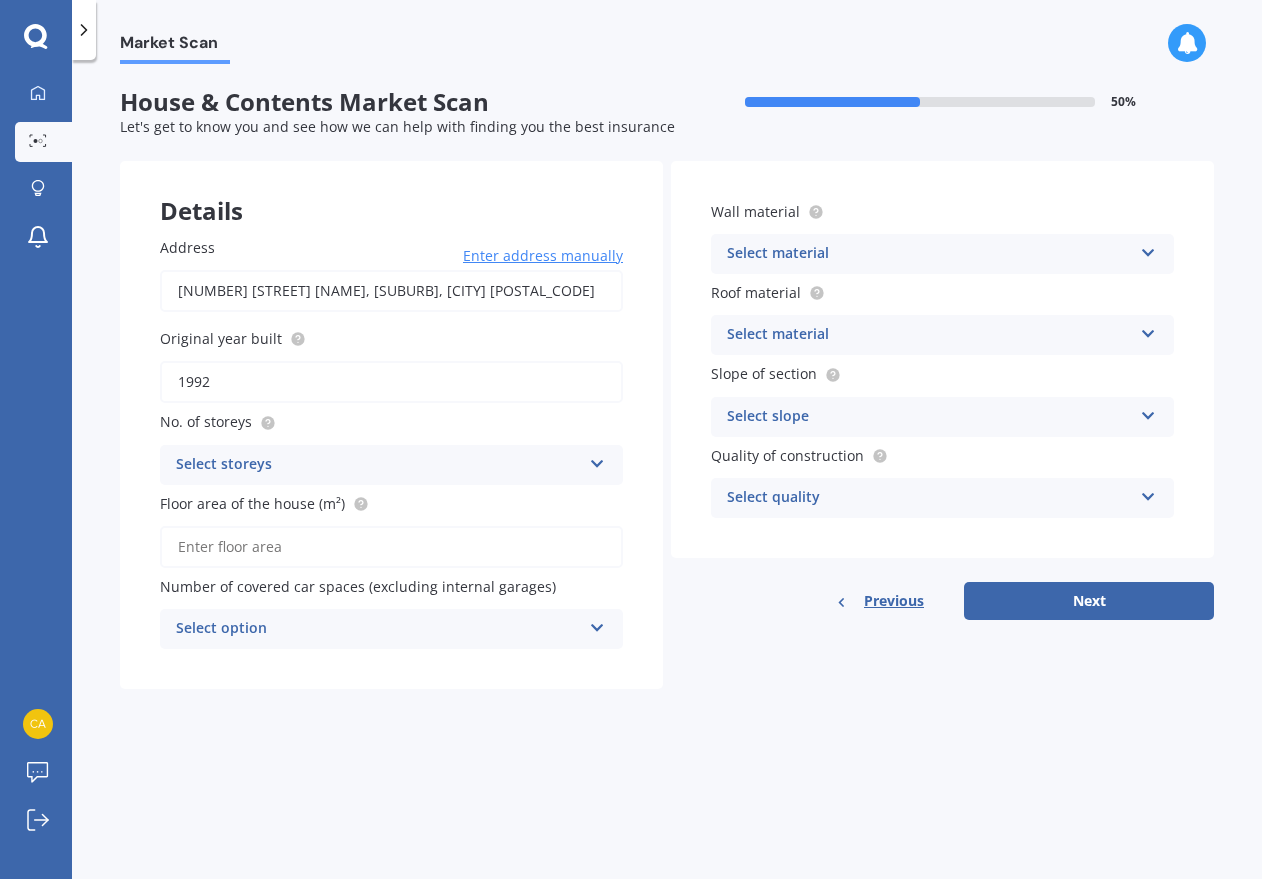 type on "1992" 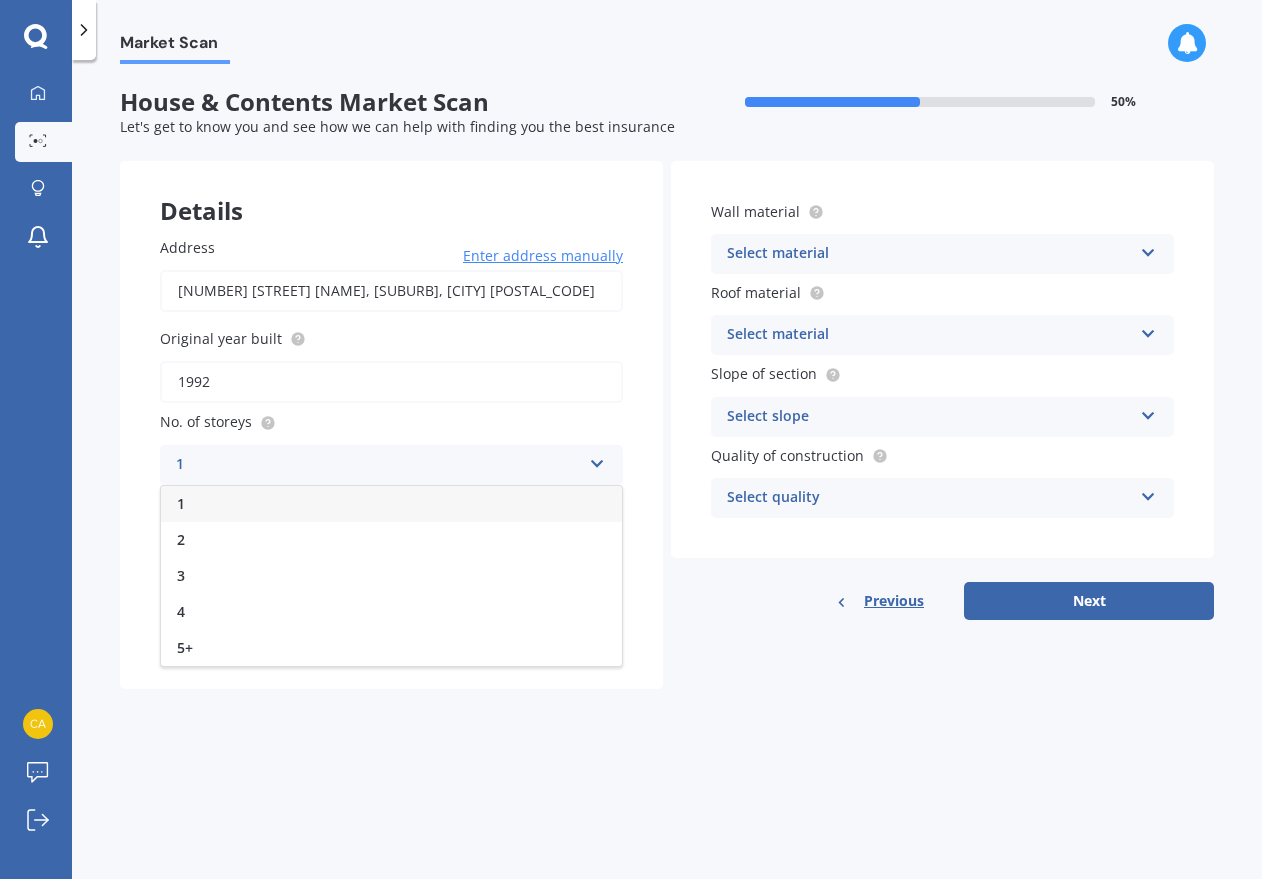 click on "1" at bounding box center (391, 504) 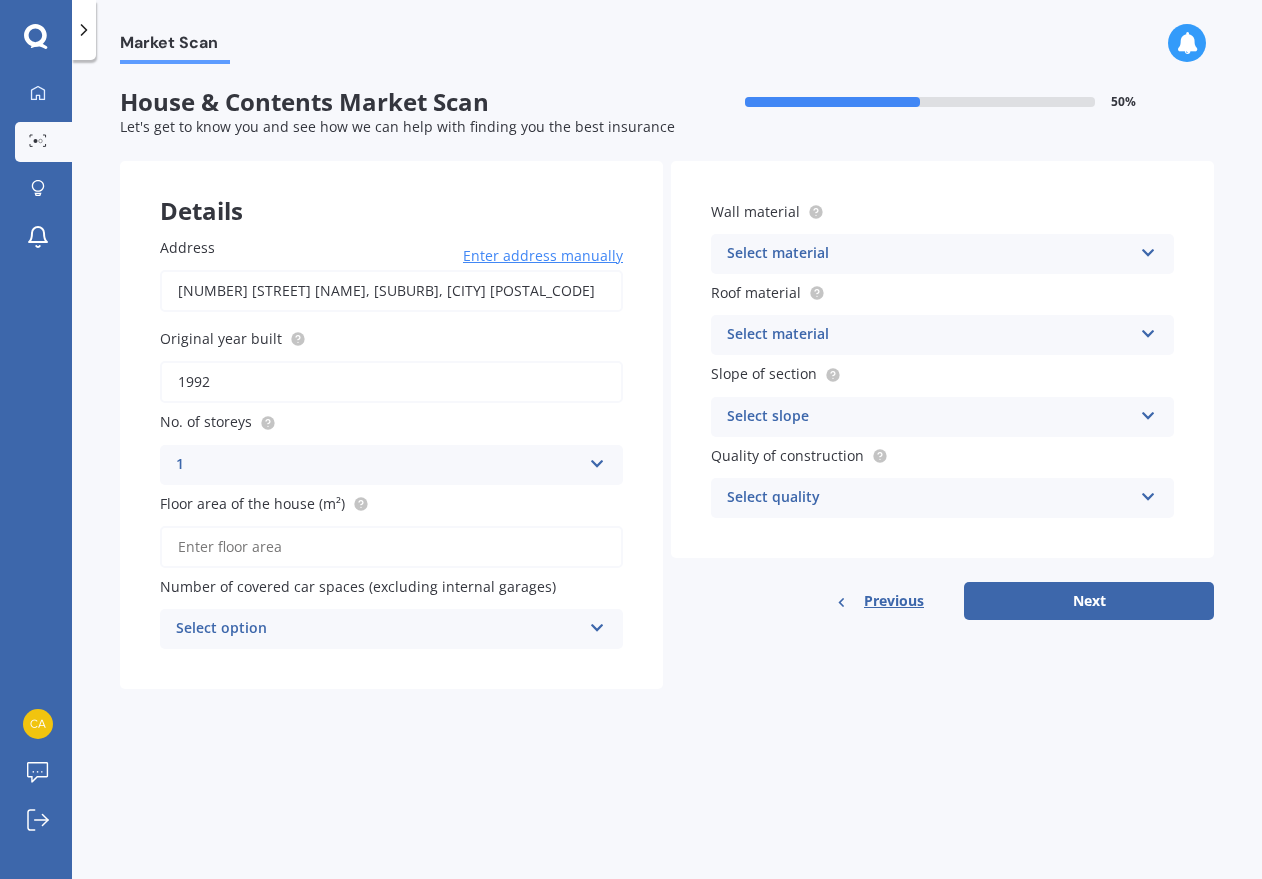 click on "Floor area of the house (m²)" at bounding box center [391, 547] 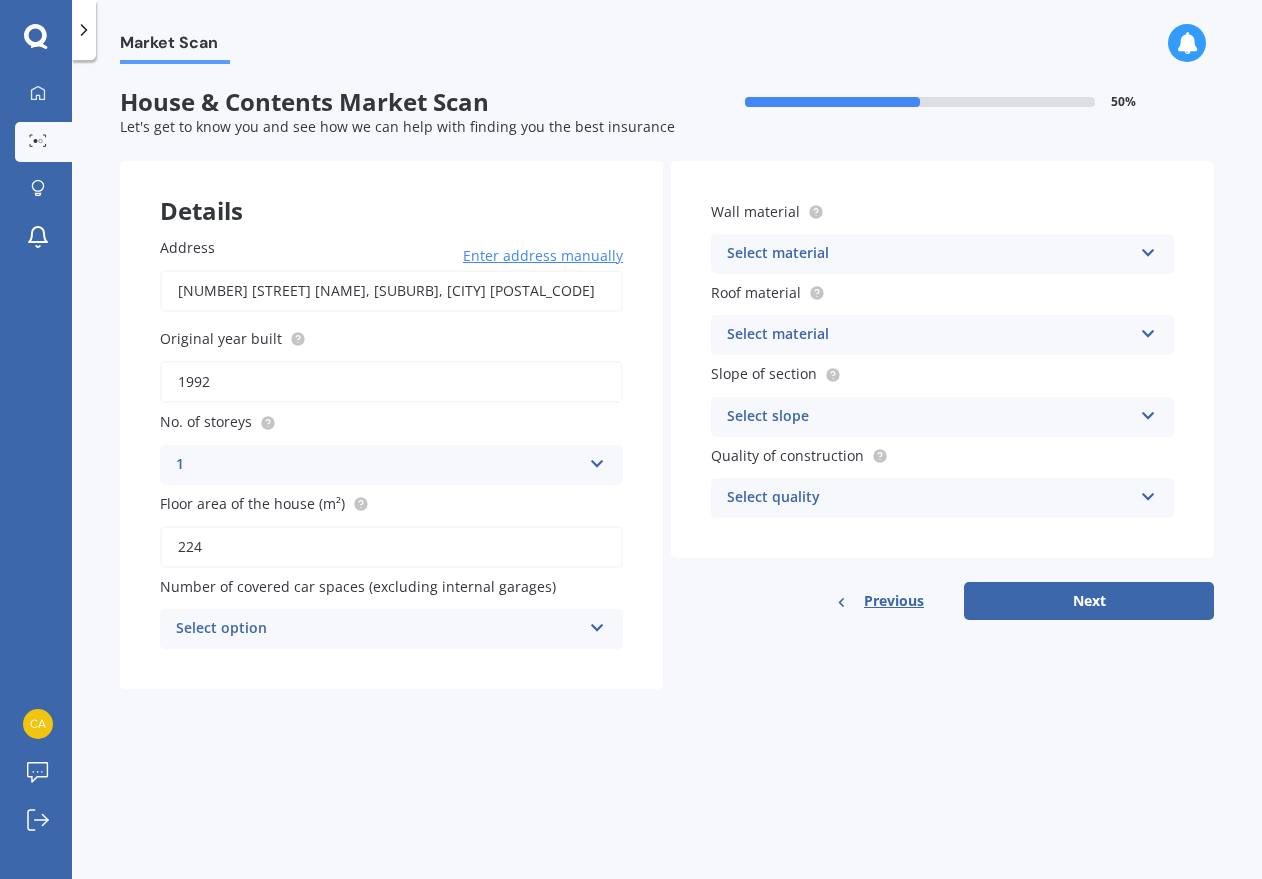 type on "224" 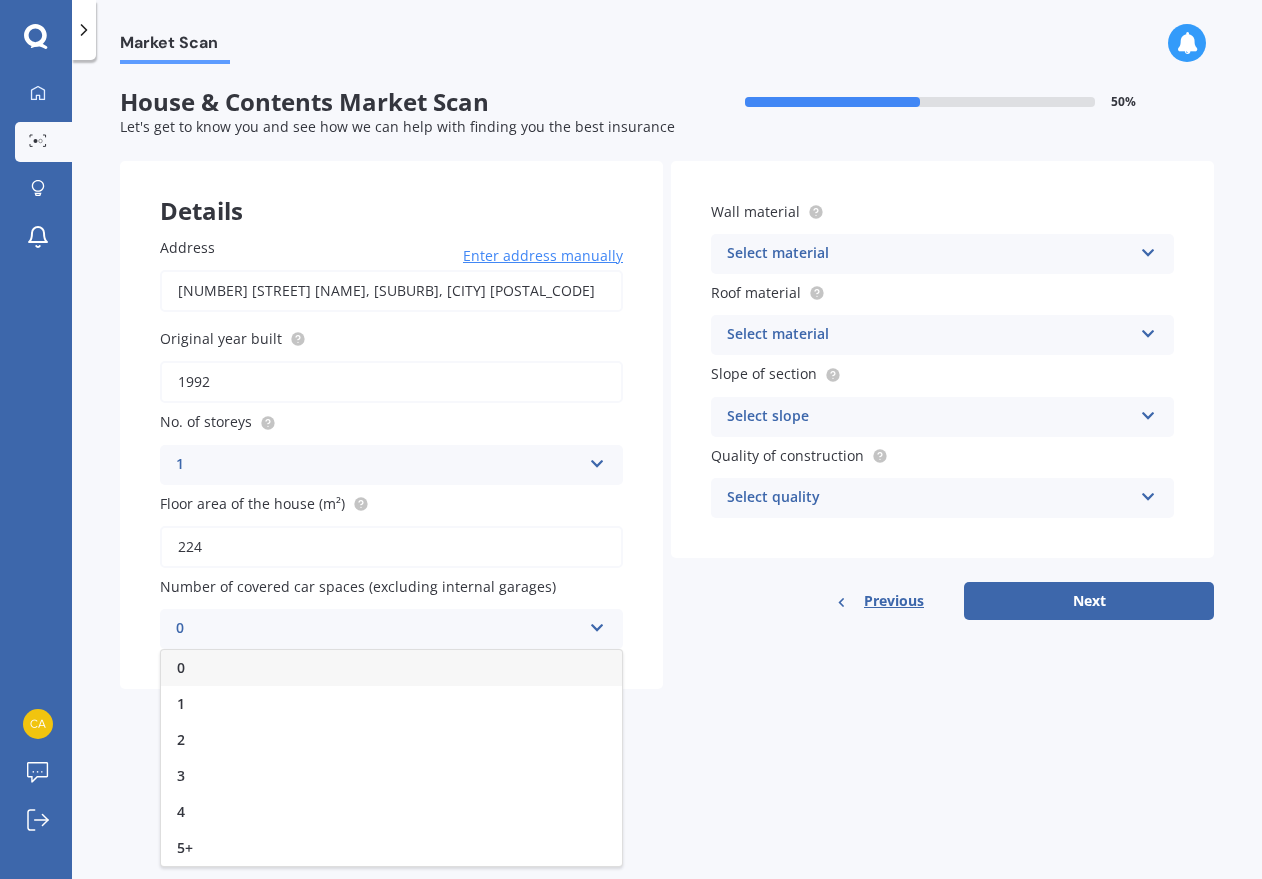 click on "0" at bounding box center [391, 668] 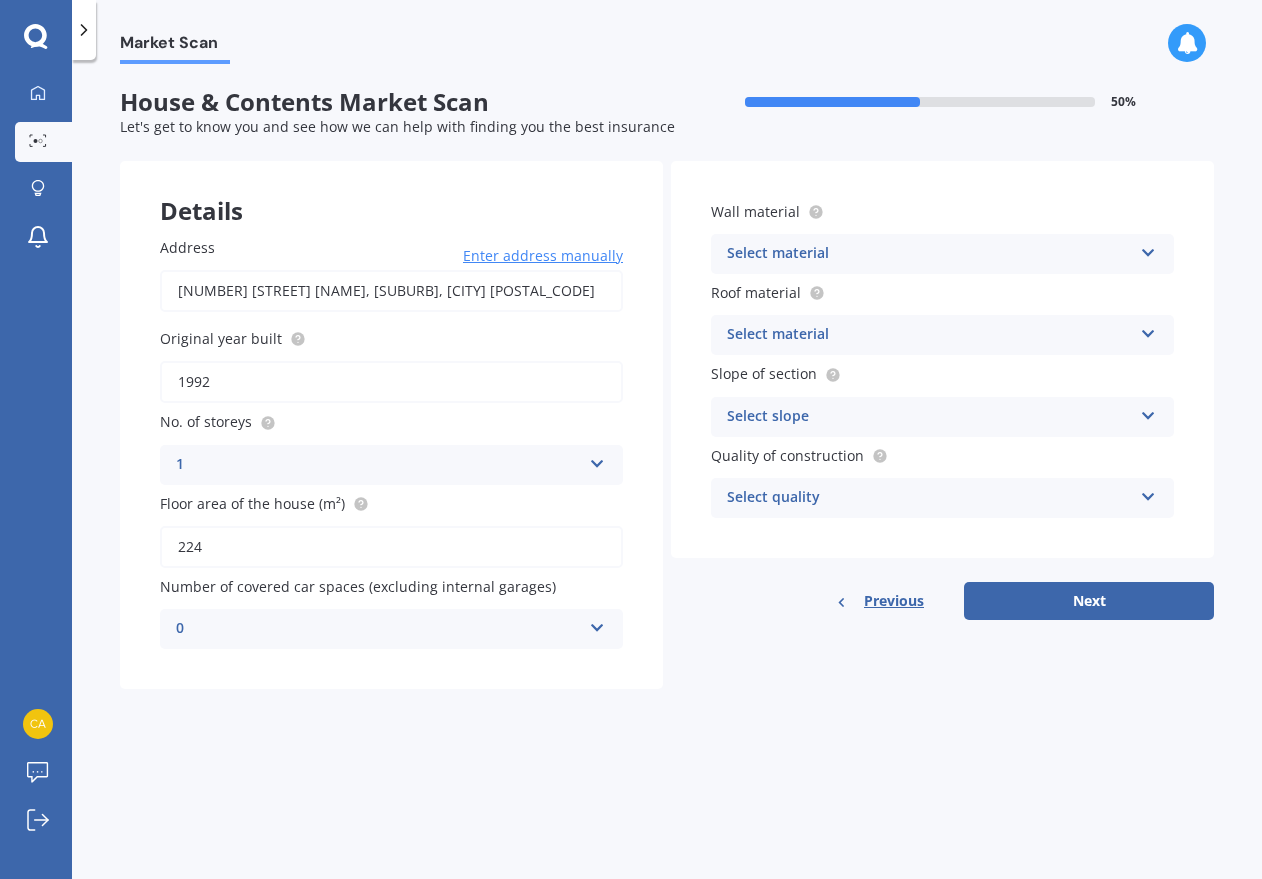 click at bounding box center [1148, 249] 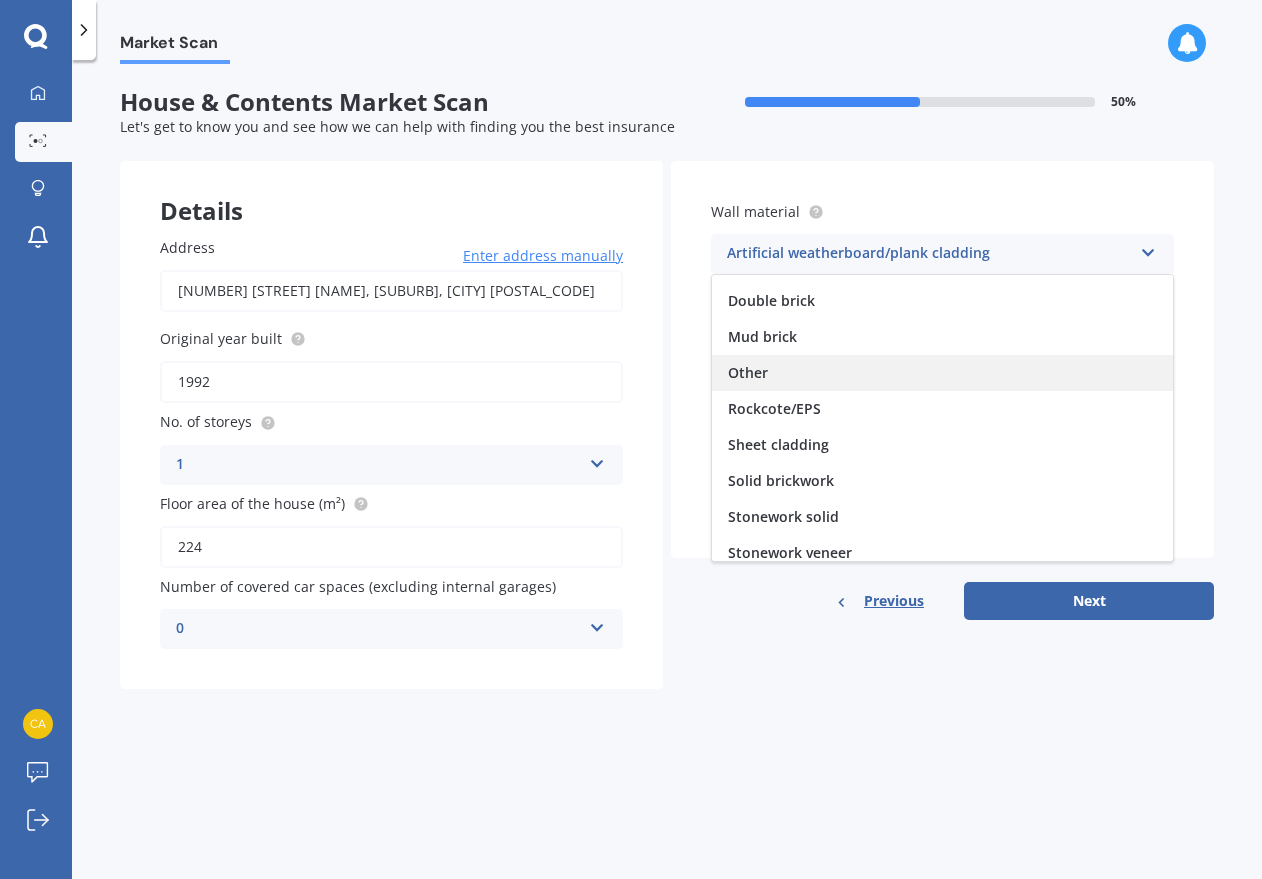 scroll, scrollTop: 182, scrollLeft: 0, axis: vertical 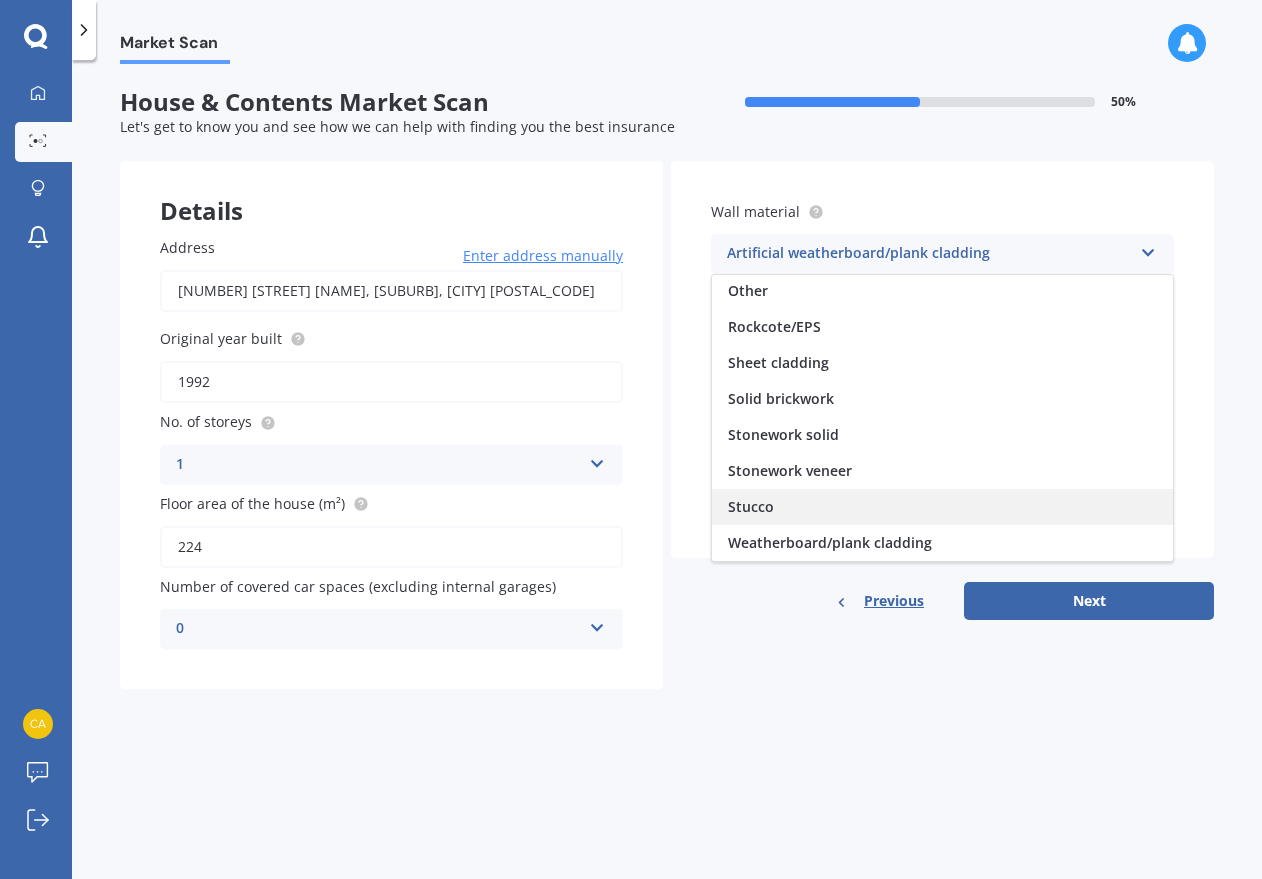 click on "Stucco" at bounding box center [942, 507] 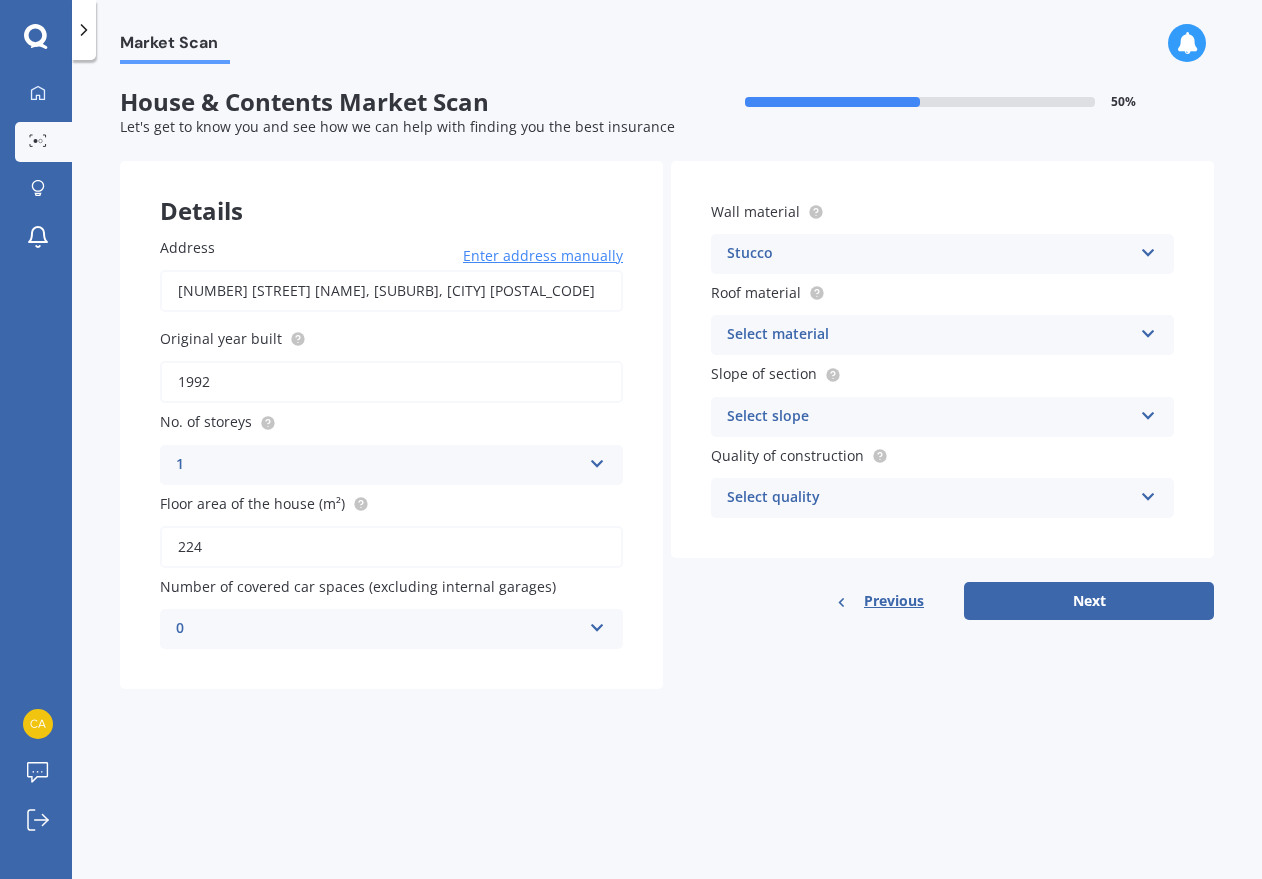 click on "Select material Flat fibre cement Flat membrane Flat metal covering Pitched concrete tiles Pitched fibre cement covering Pitched metal covering Pitched slate Pitched terracotta tiles Pitched timber shingles Other" at bounding box center [942, 335] 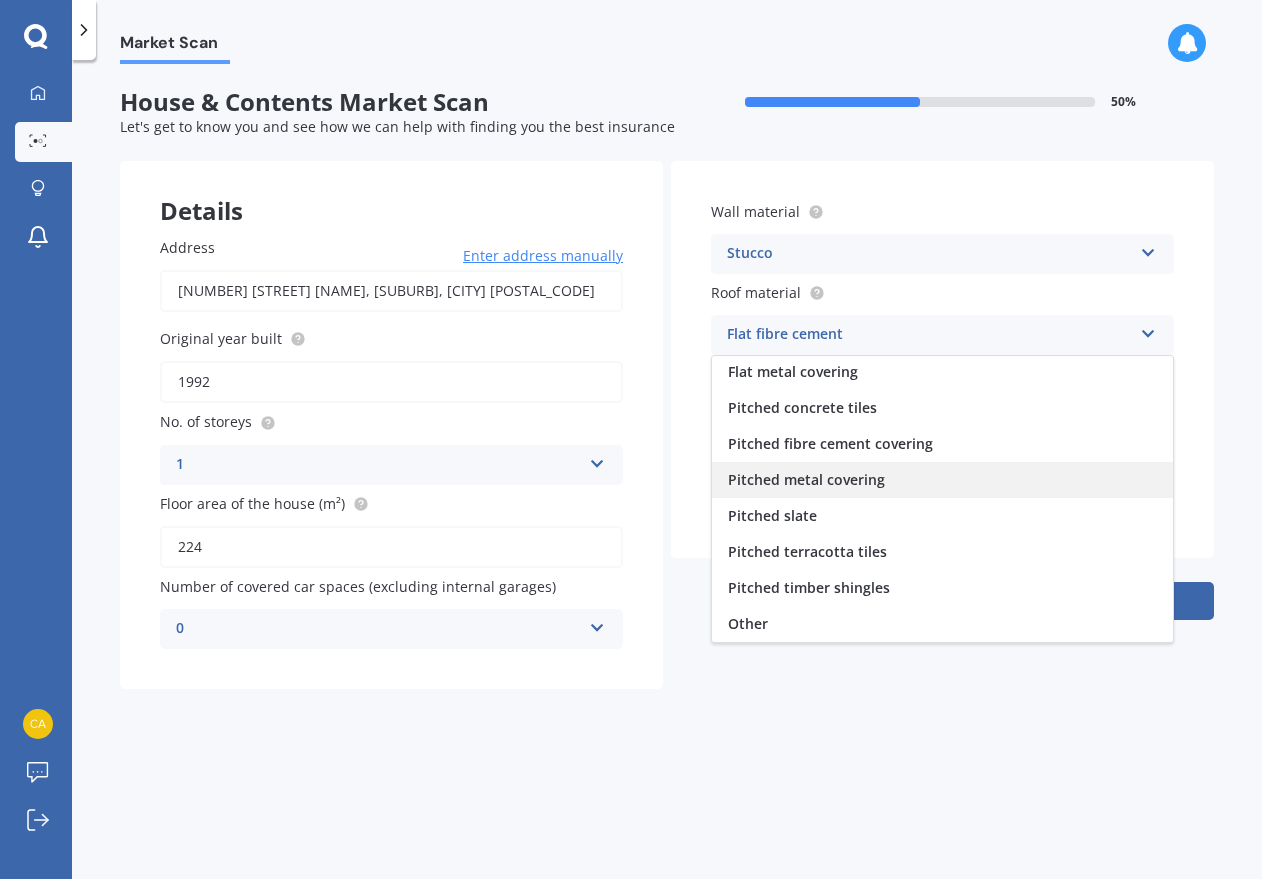 scroll, scrollTop: 0, scrollLeft: 0, axis: both 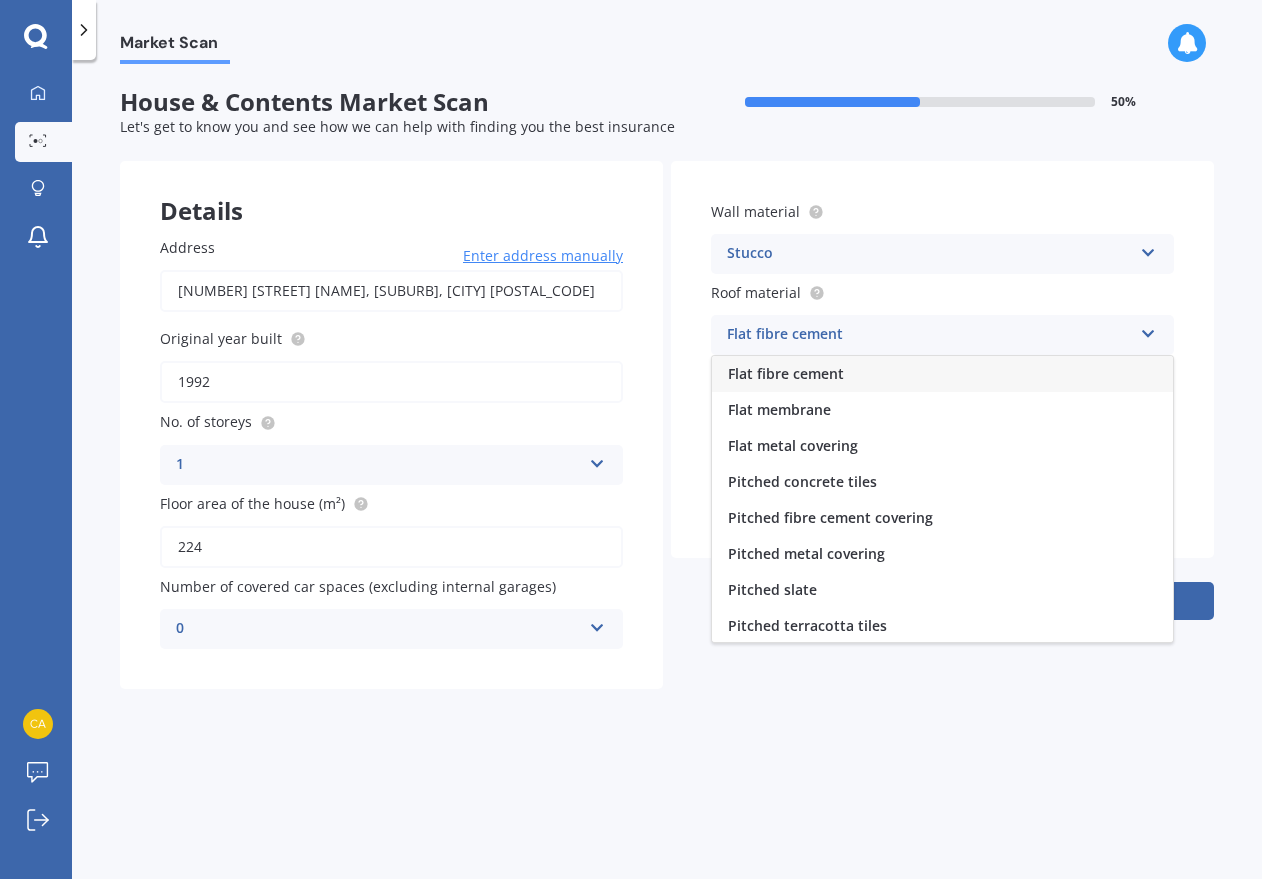 click on "Pitched concrete tiles" at bounding box center [802, 481] 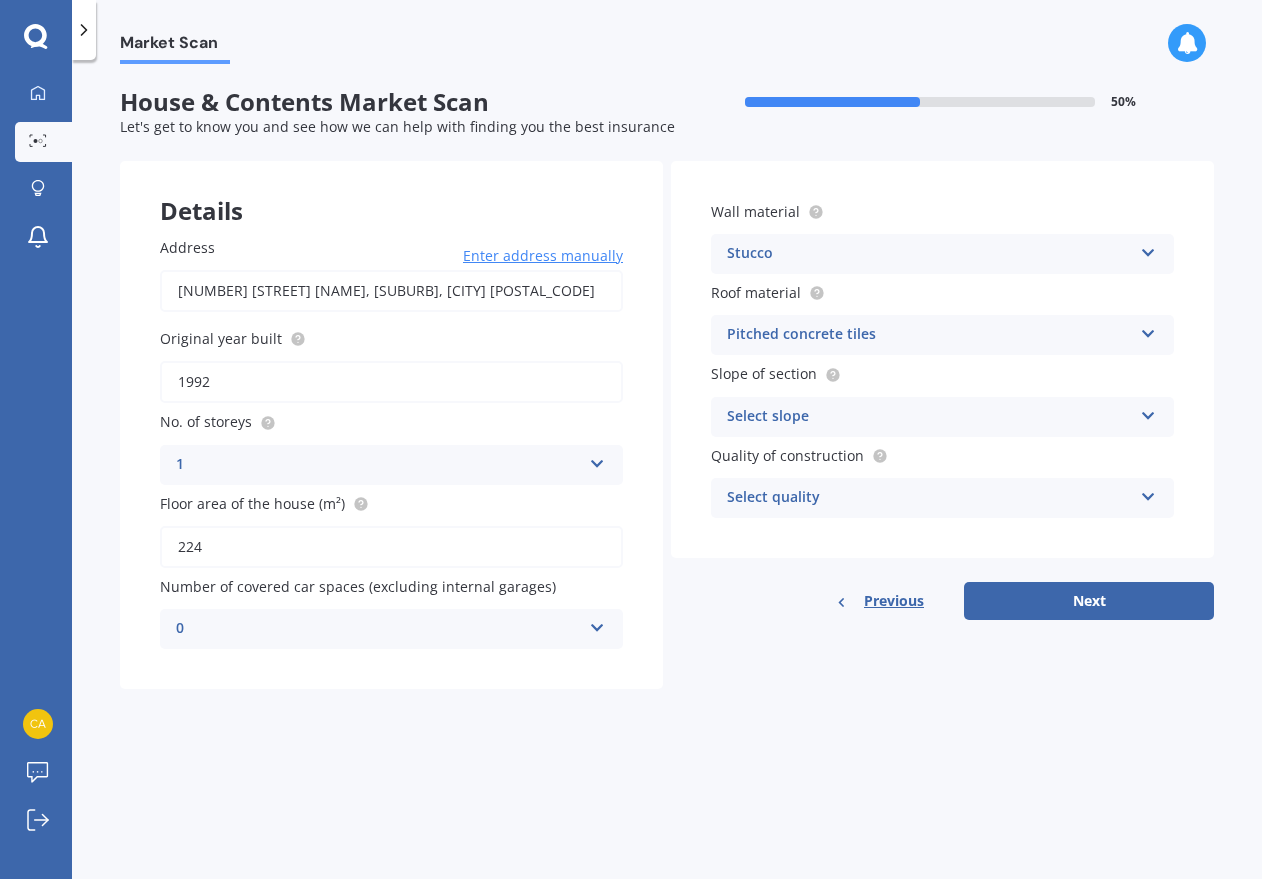 click on "Select slope" at bounding box center [929, 417] 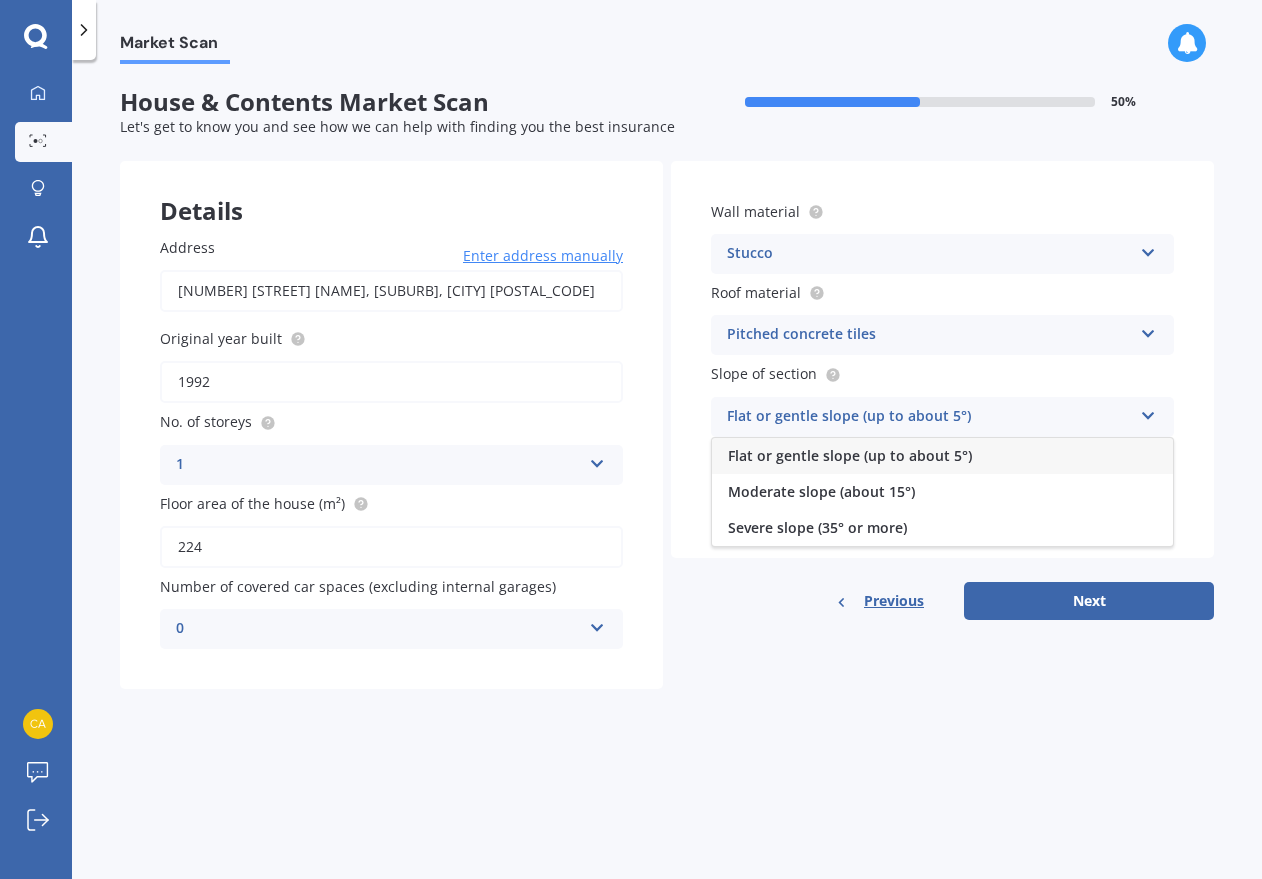 click on "Flat or gentle slope (up to about 5°)" at bounding box center (850, 455) 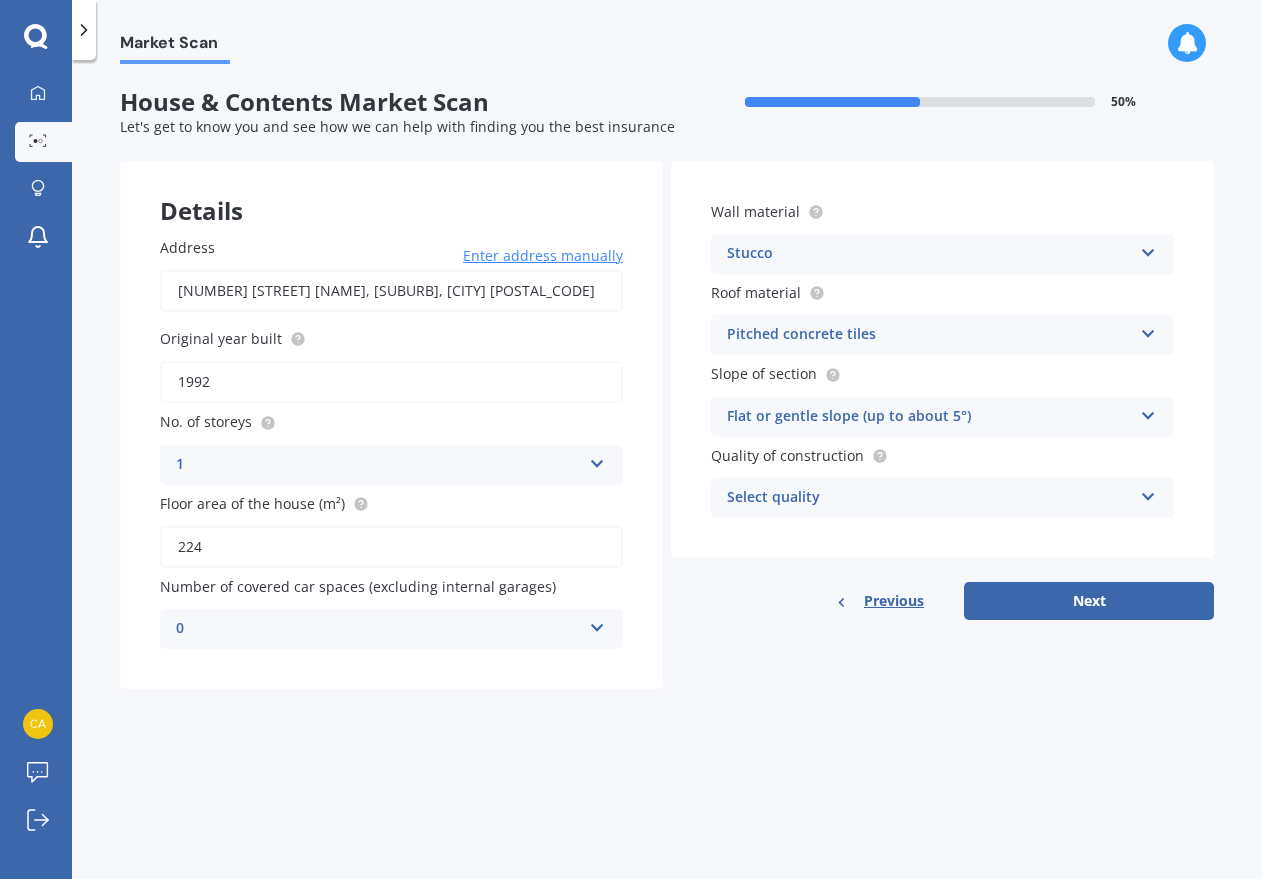 click on "Select quality" at bounding box center (929, 498) 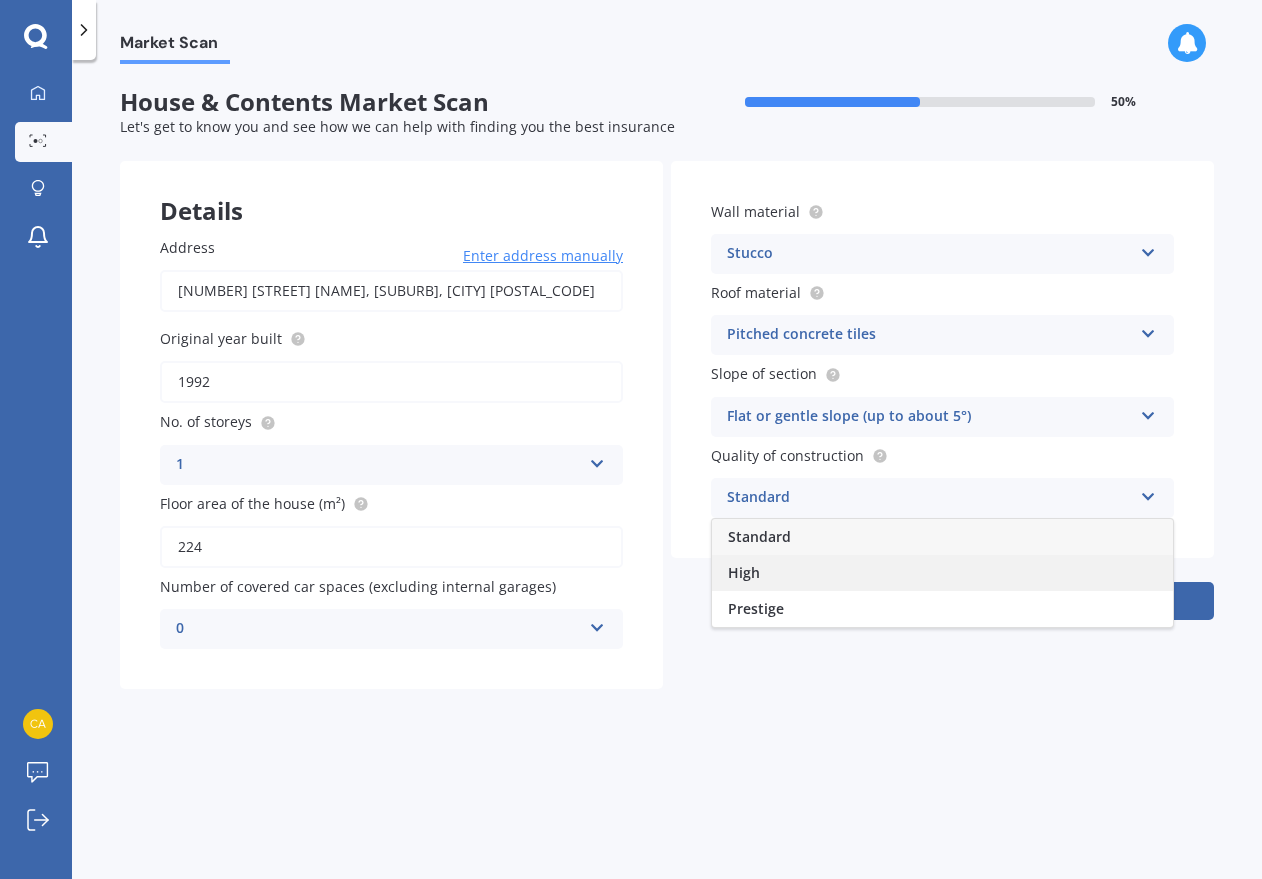 click on "High" at bounding box center [942, 573] 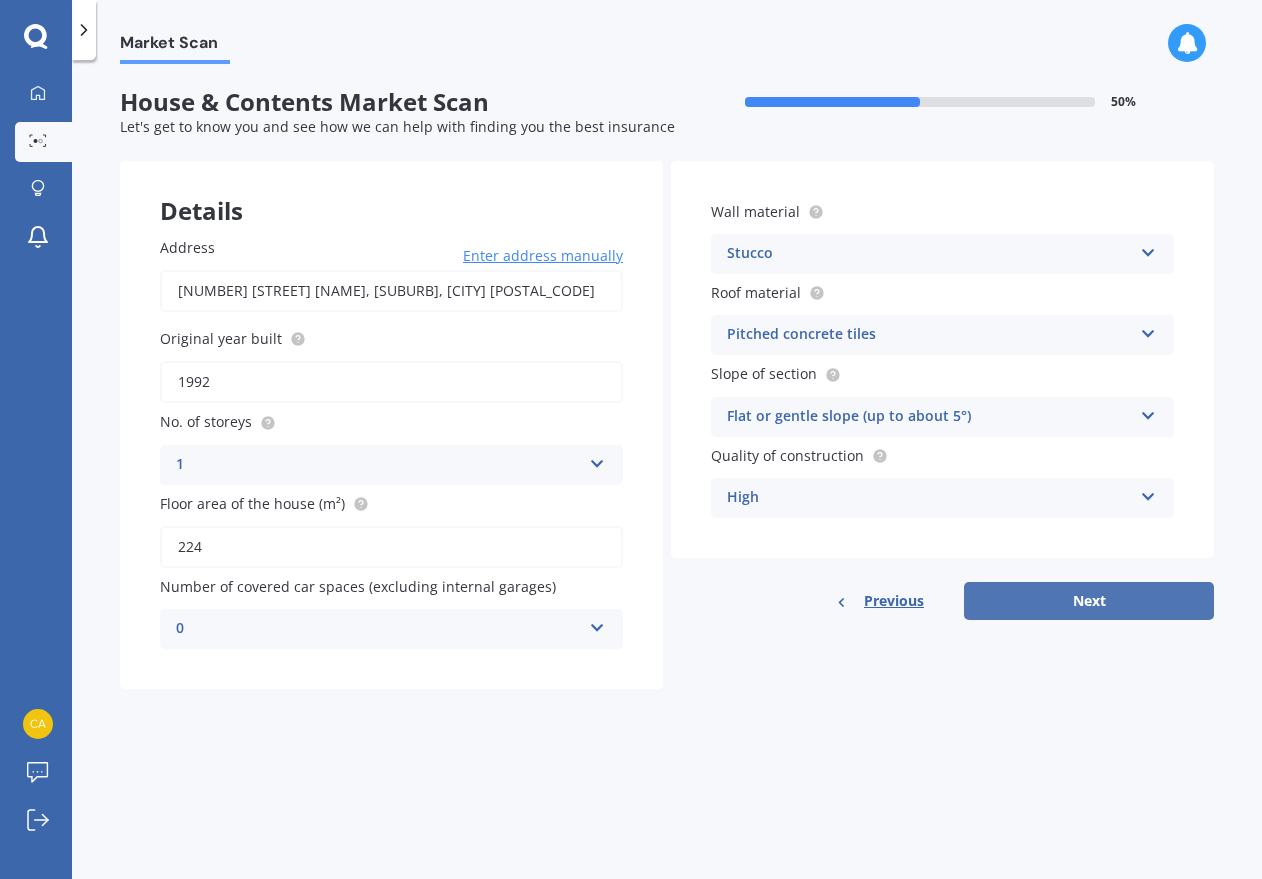 click on "Next" at bounding box center (1089, 601) 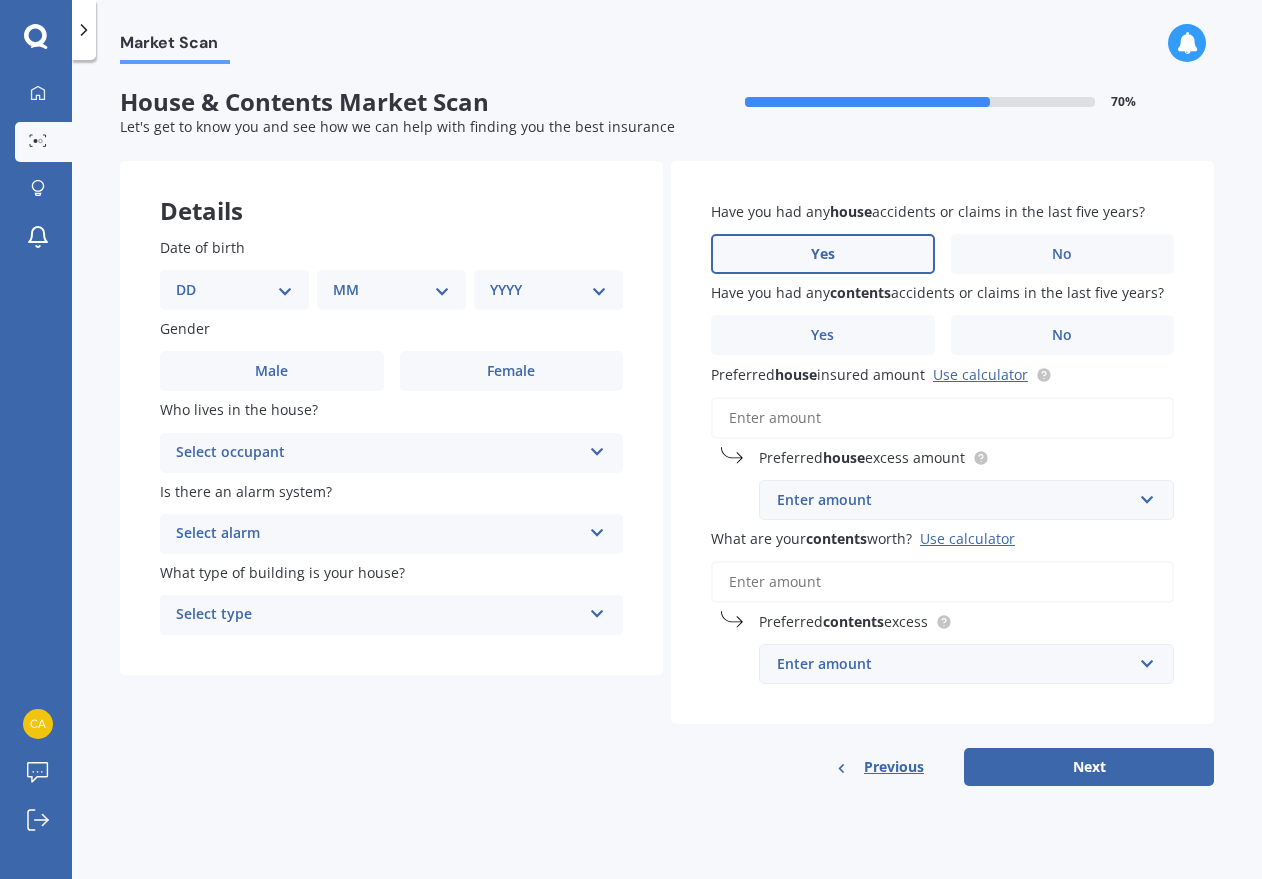 click on "Yes" at bounding box center (823, 254) 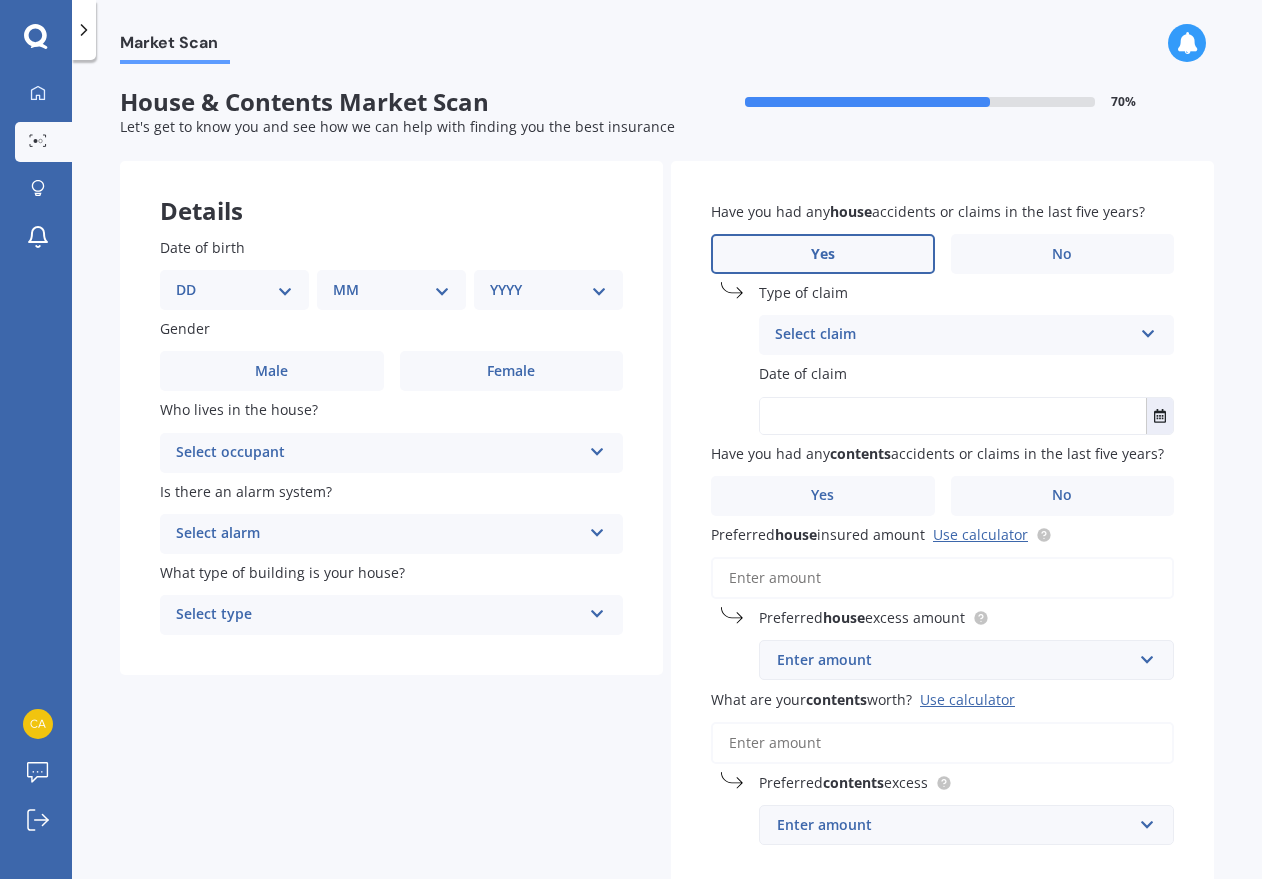 click on "Select claim" at bounding box center [953, 335] 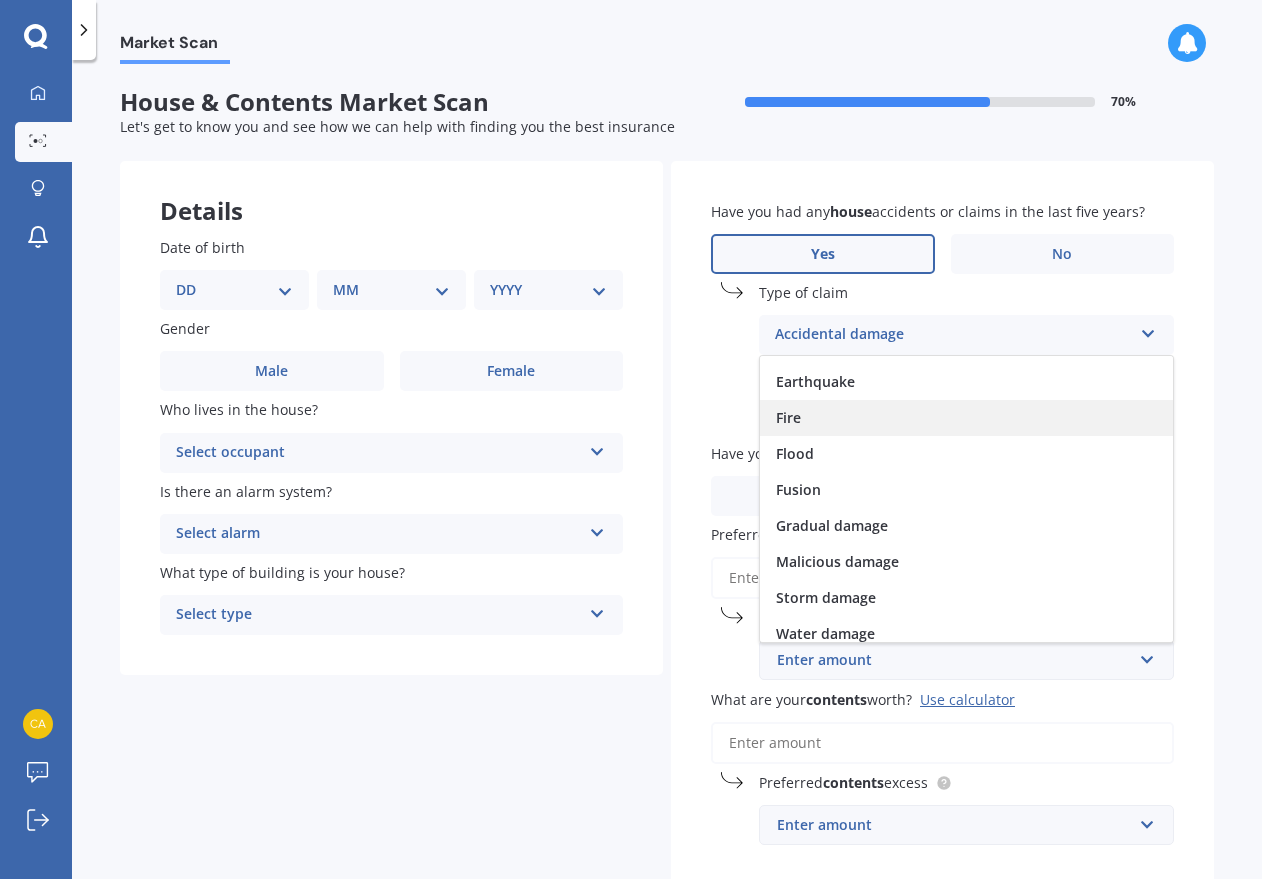 scroll, scrollTop: 146, scrollLeft: 0, axis: vertical 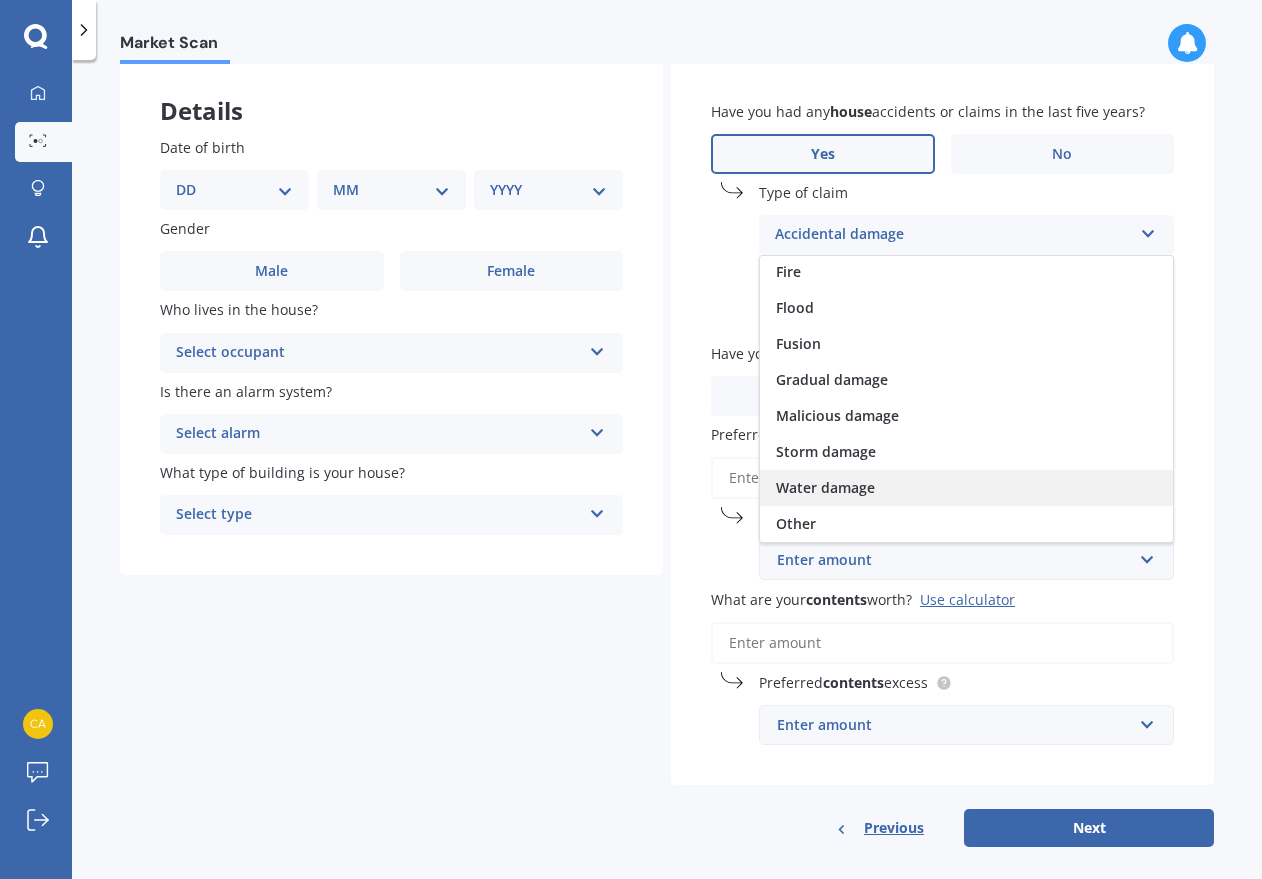 click on "Water damage" at bounding box center [966, 488] 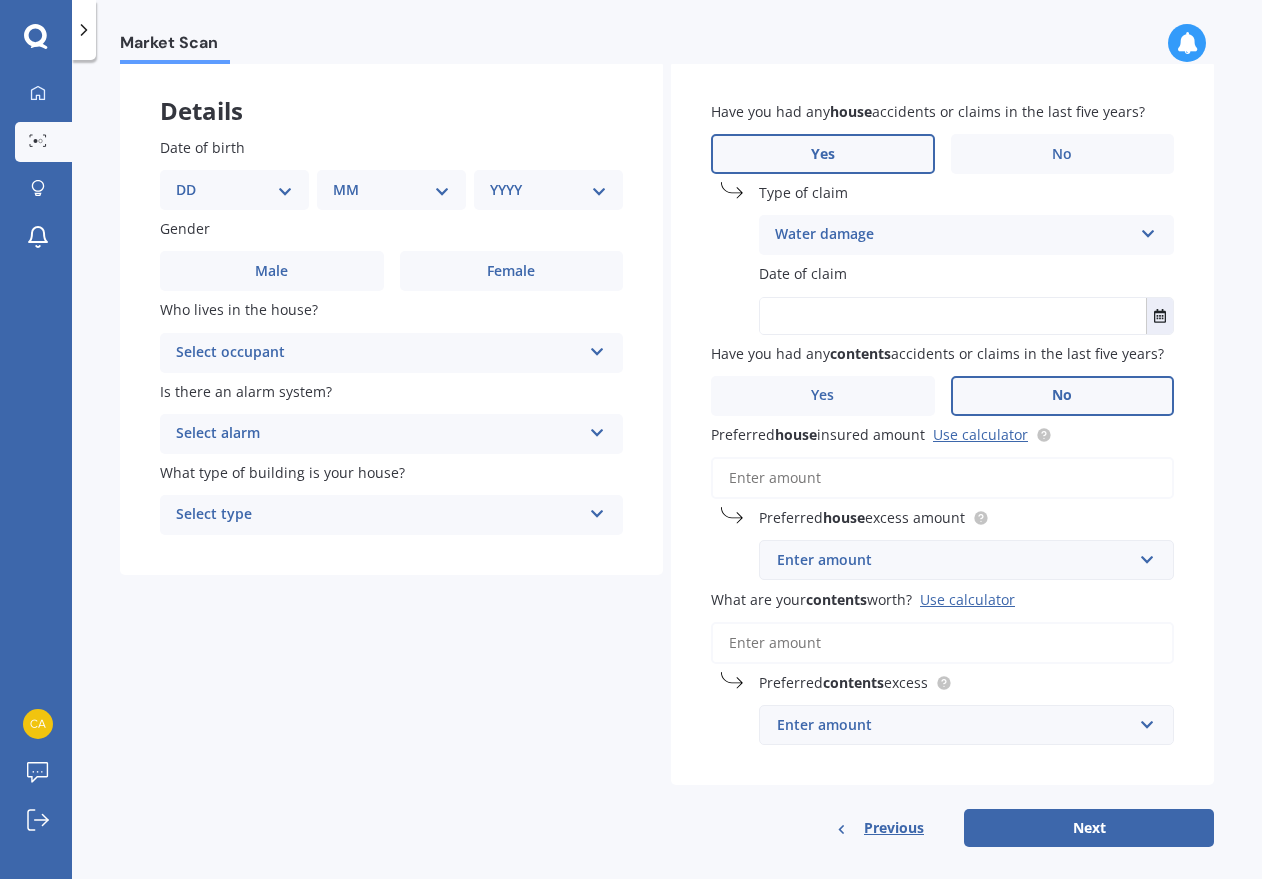 click on "No" at bounding box center (1062, 395) 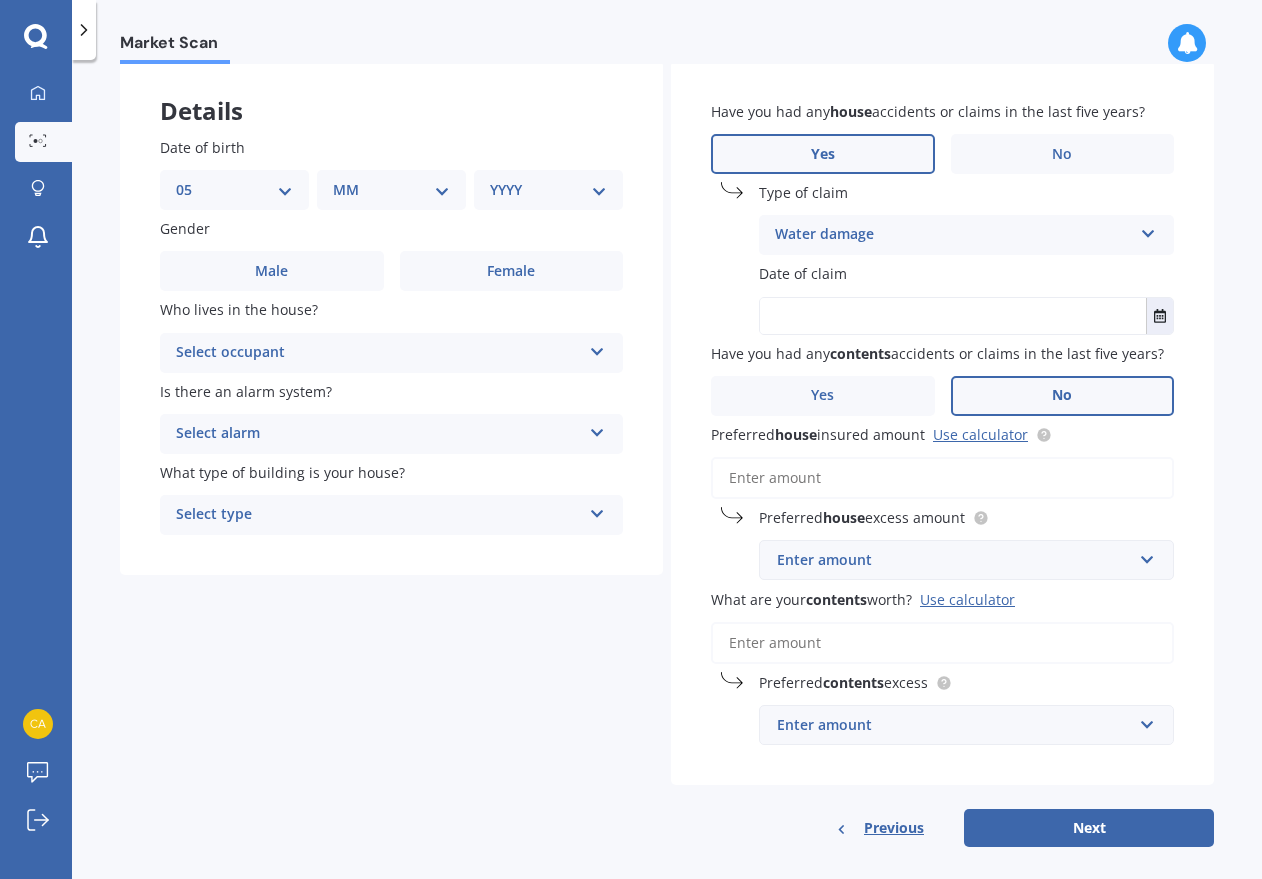 click on "DD 01 02 03 04 05 06 07 08 09 10 11 12 13 14 15 16 17 18 19 20 21 22 23 24 25 26 27 28 29 30 31" at bounding box center (234, 190) 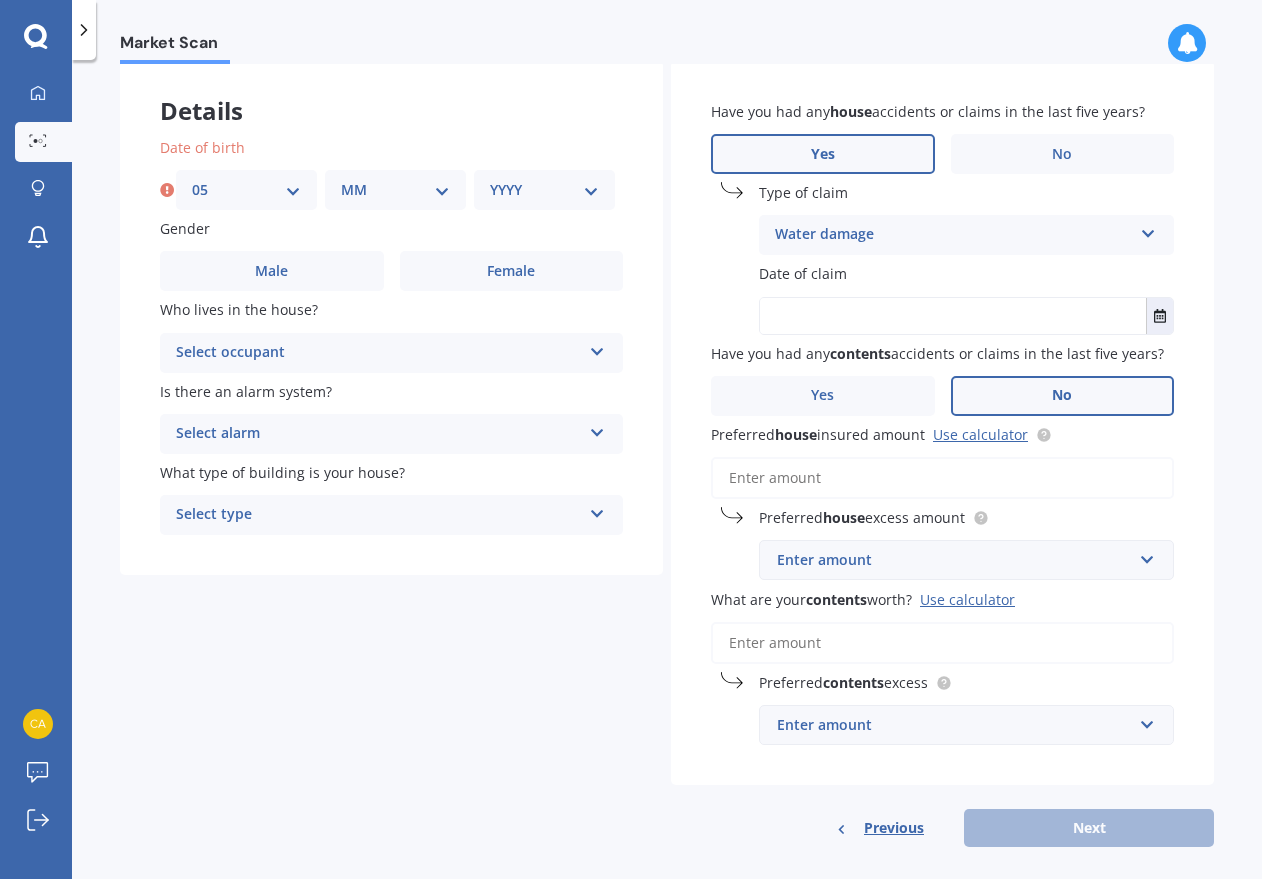 click on "MM 01 02 03 04 05 06 07 08 09 10 11 12" at bounding box center [395, 190] 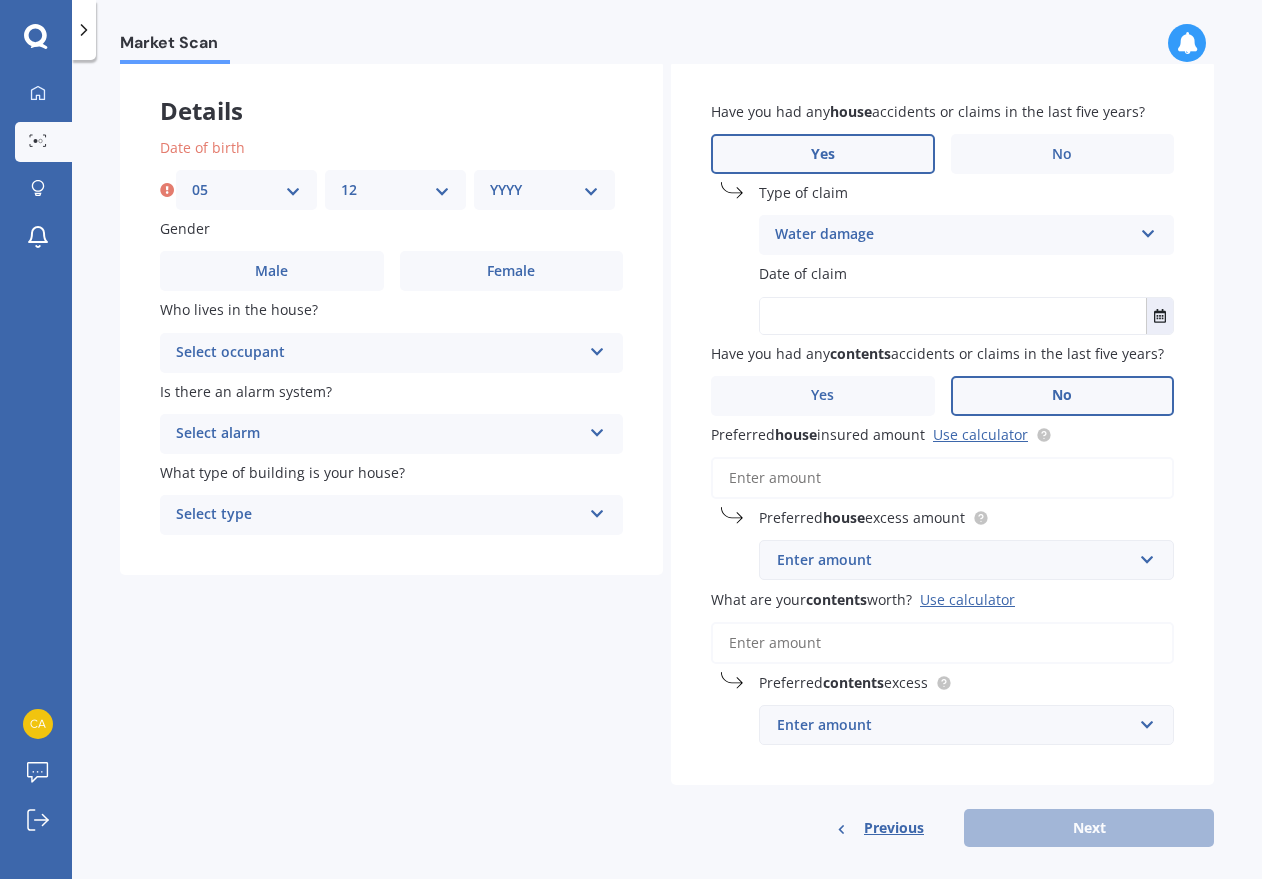 click on "MM 01 02 03 04 05 06 07 08 09 10 11 12" at bounding box center (395, 190) 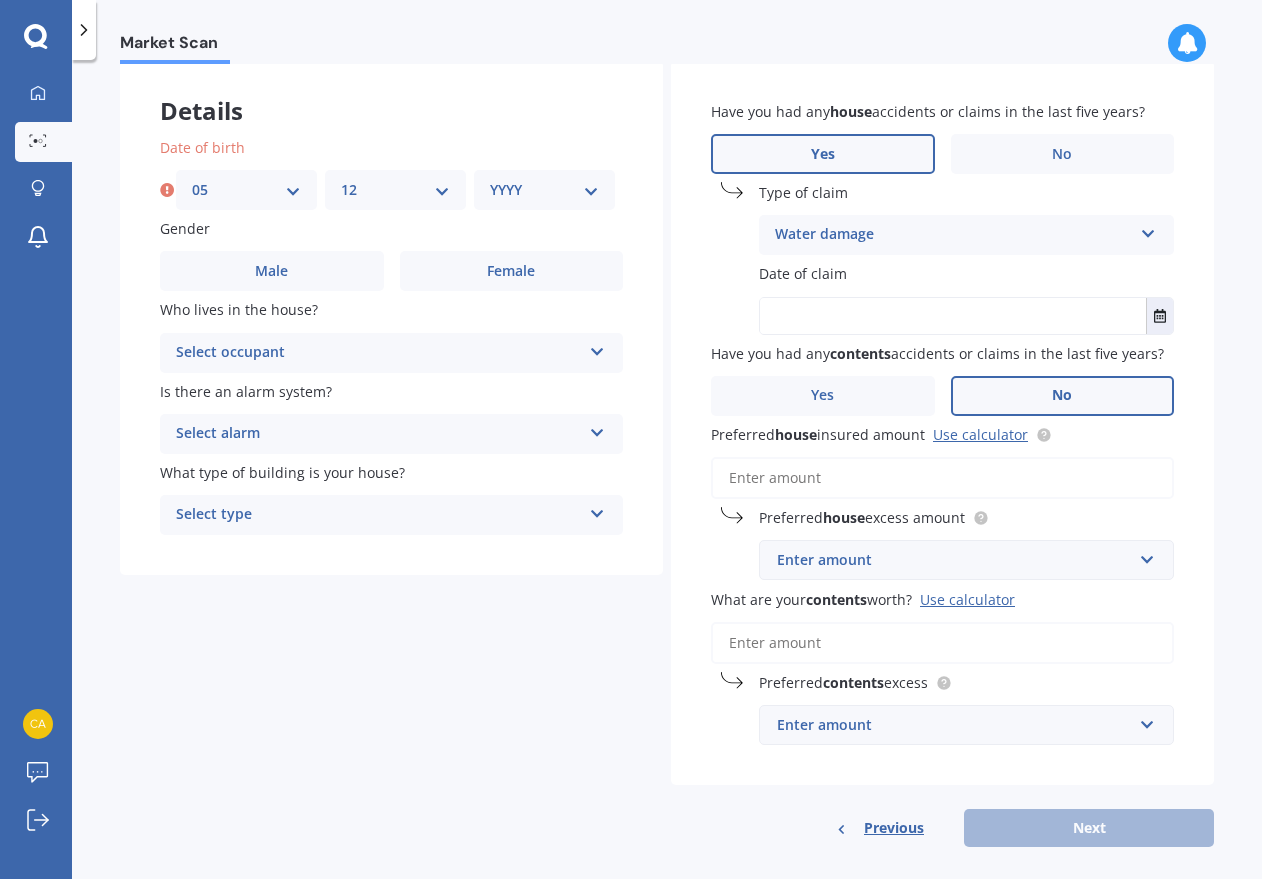 select on "18" 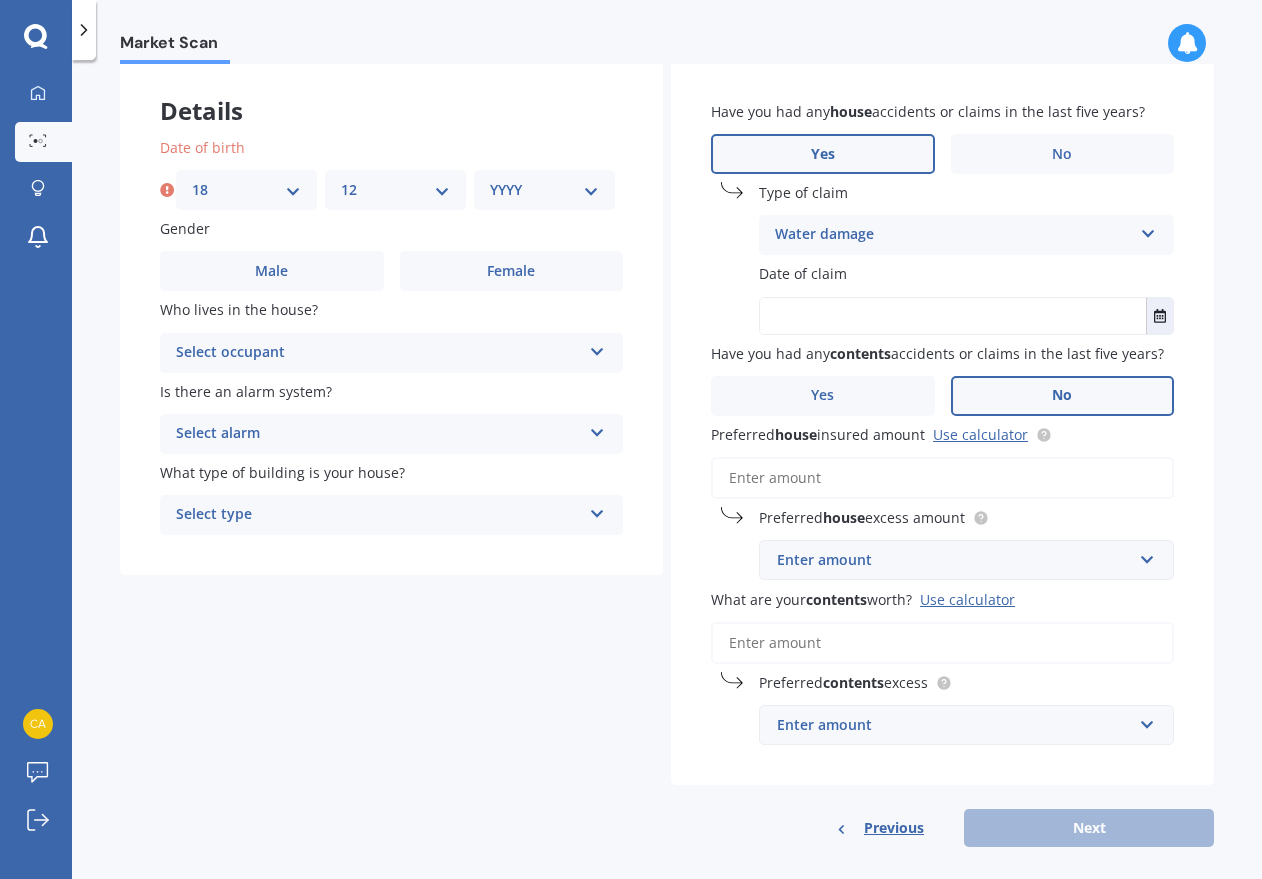 click on "DD 01 02 03 04 05 06 07 08 09 10 11 12 13 14 15 16 17 18 19 20 21 22 23 24 25 26 27 28 29 30 31" at bounding box center (246, 190) 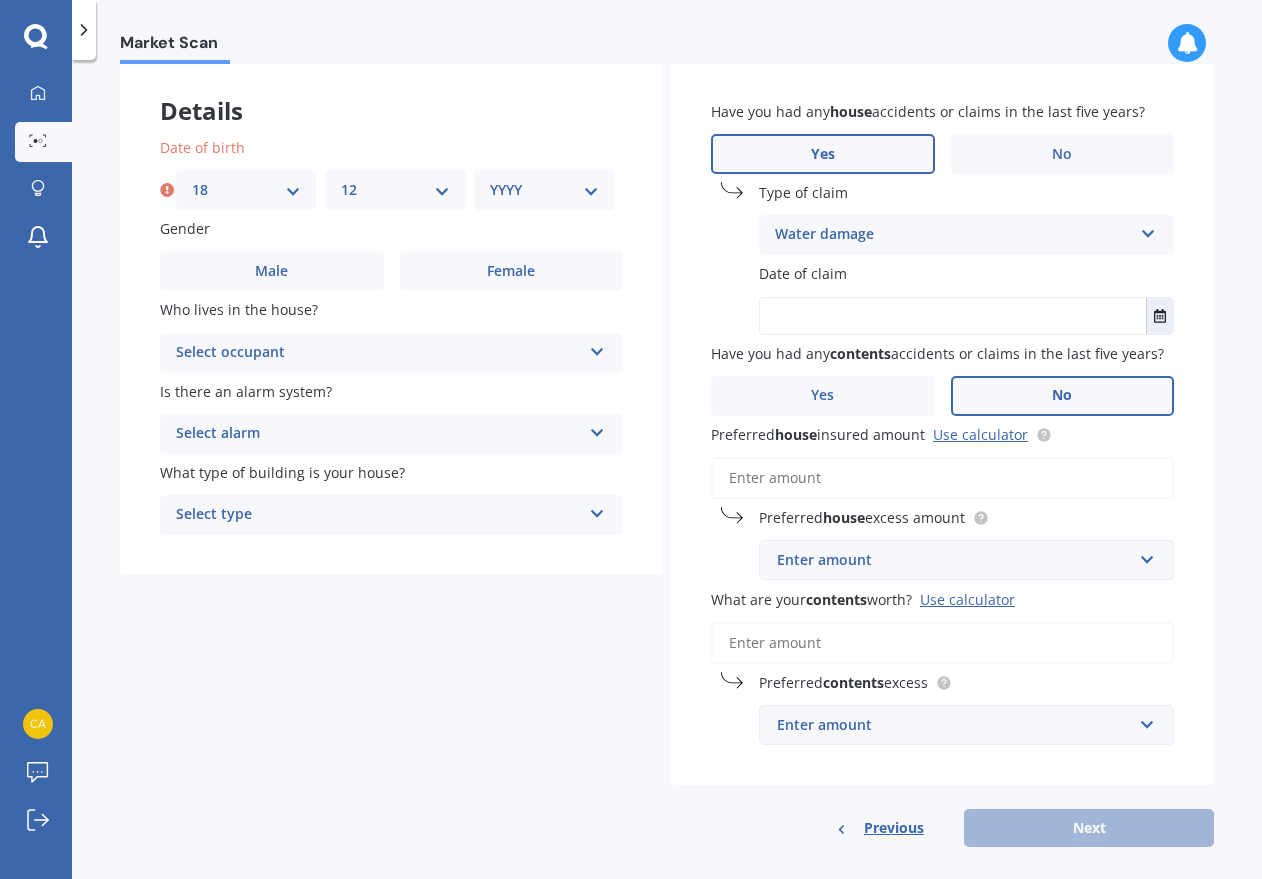 select on "09" 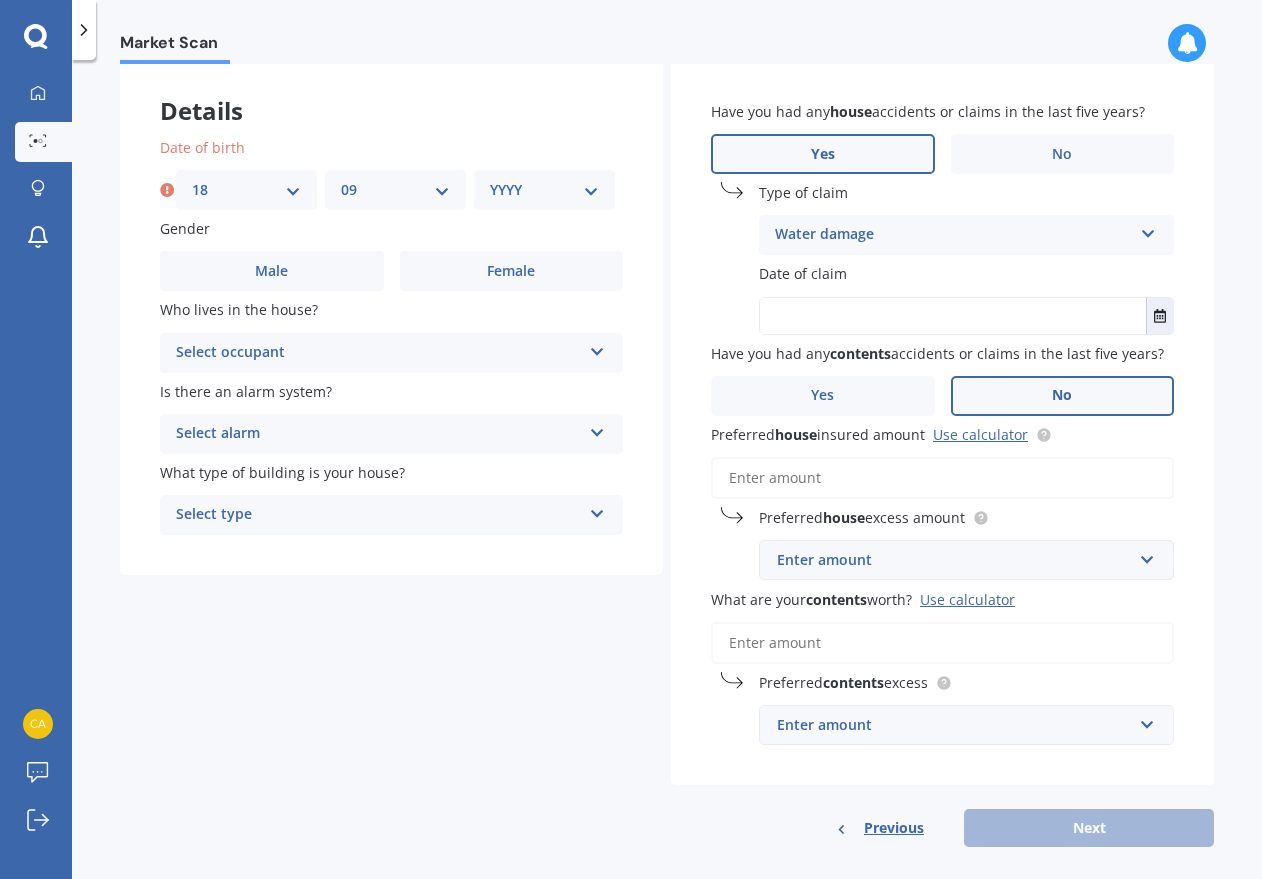 click on "MM 01 02 03 04 05 06 07 08 09 10 11 12" at bounding box center (395, 190) 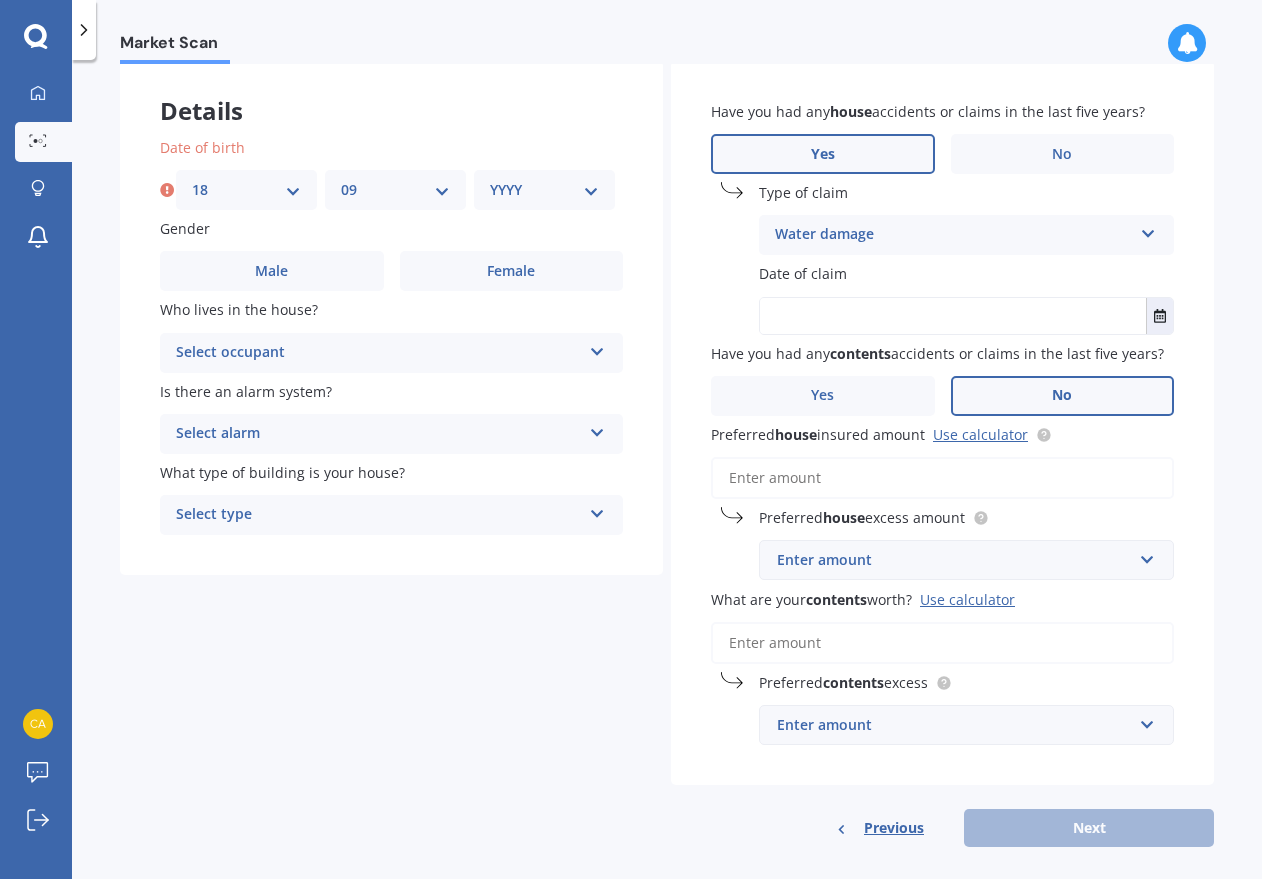 select on "1976" 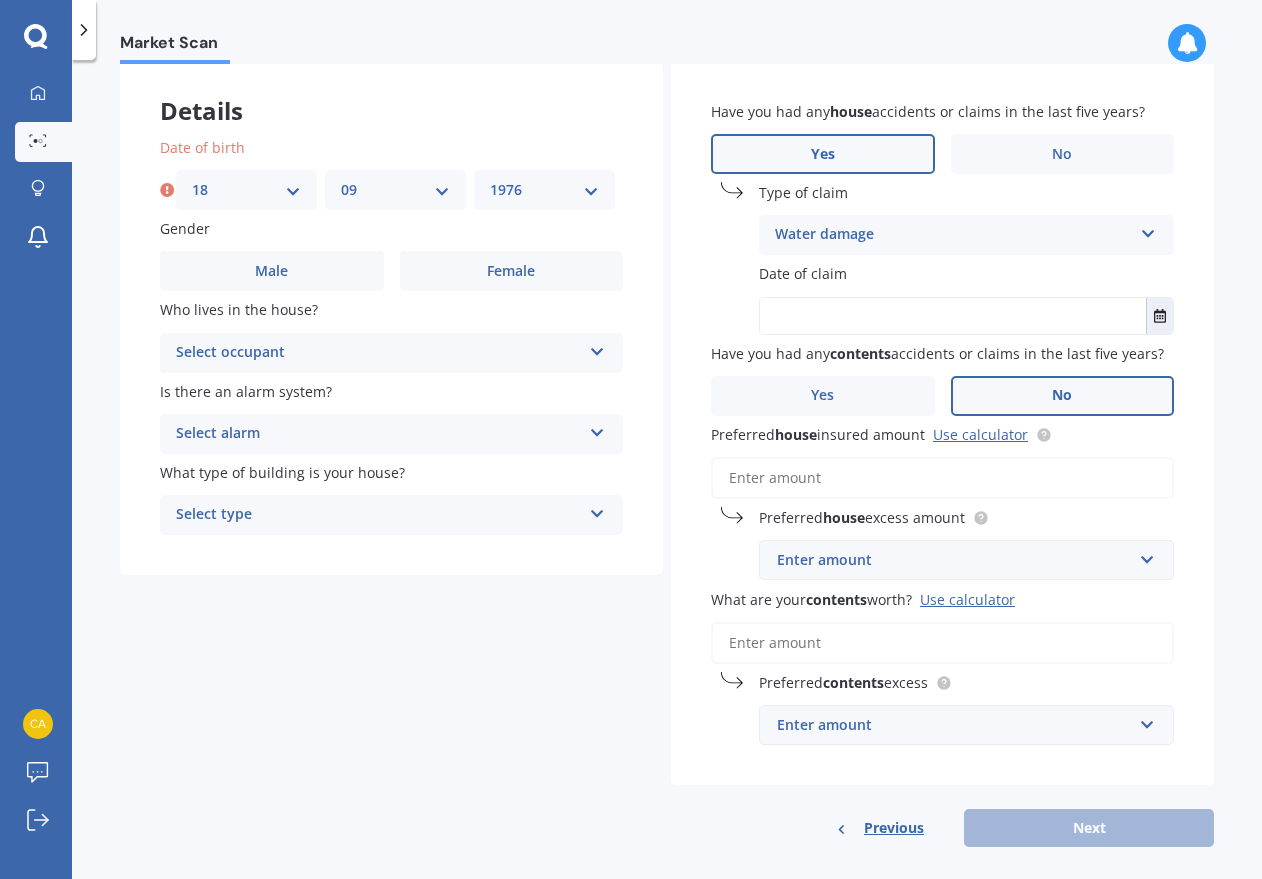 click on "YYYY 2009 2008 2007 2006 2005 2004 2003 2002 2001 2000 1999 1998 1997 1996 1995 1994 1993 1992 1991 1990 1989 1988 1987 1986 1985 1984 1983 1982 1981 1980 1979 1978 1977 1976 1975 1974 1973 1972 1971 1970 1969 1968 1967 1966 1965 1964 1963 1962 1961 1960 1959 1958 1957 1956 1955 1954 1953 1952 1951 1950 1949 1948 1947 1946 1945 1944 1943 1942 1941 1940 1939 1938 1937 1936 1935 1934 1933 1932 1931 1930 1929 1928 1927 1926 1925 1924 1923 1922 1921 1920 1919 1918 1917 1916 1915 1914 1913 1912 1911 1910" at bounding box center [544, 190] 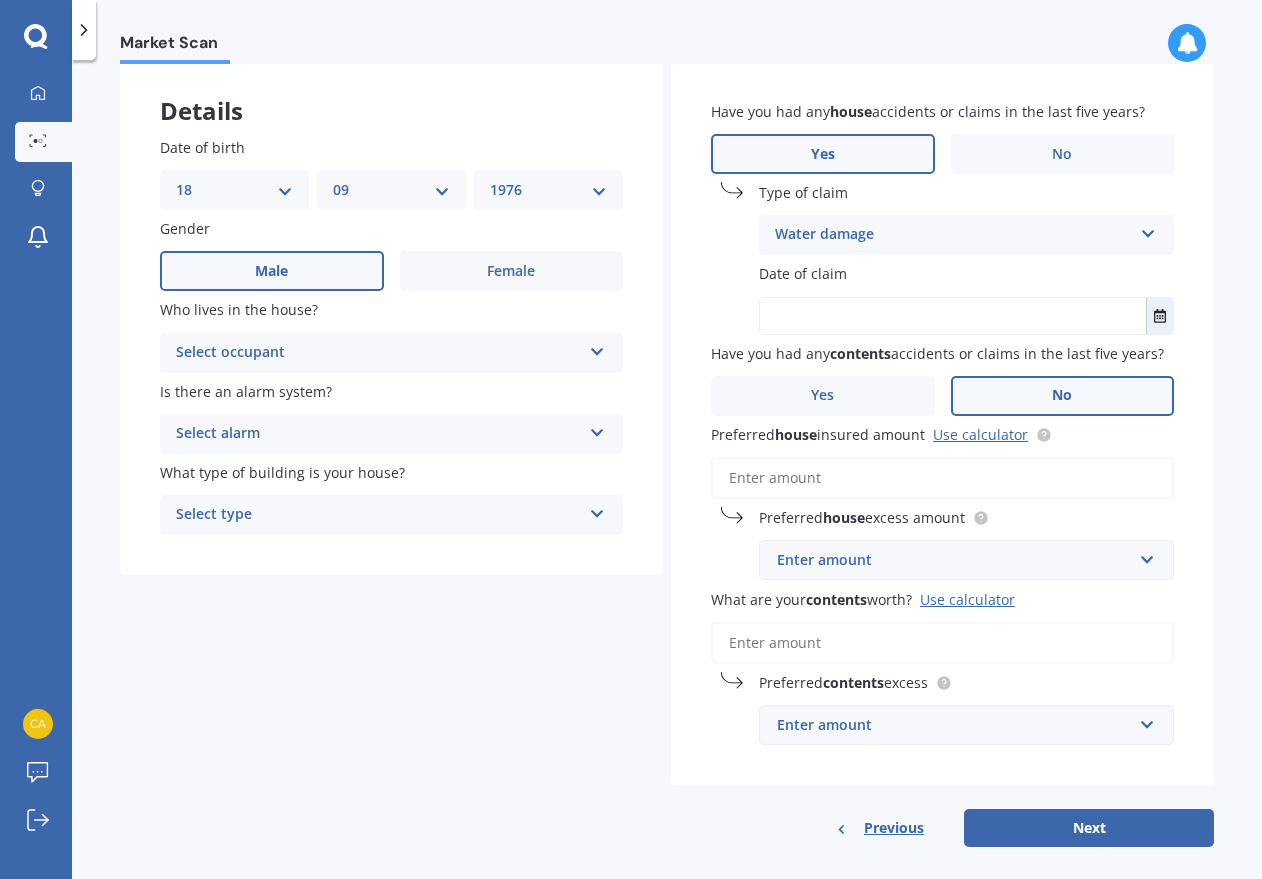 click on "Male" at bounding box center (271, 271) 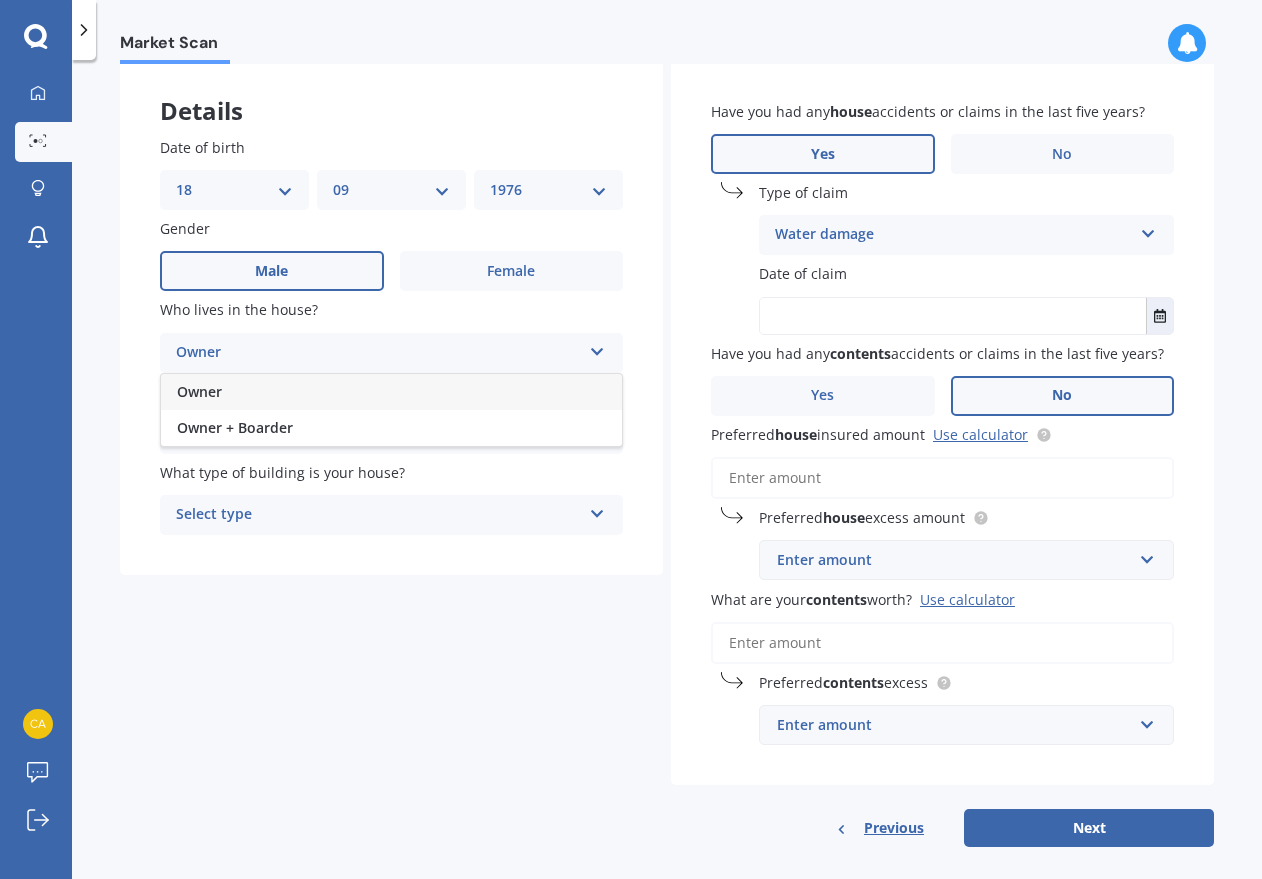 click on "Owner" at bounding box center [391, 392] 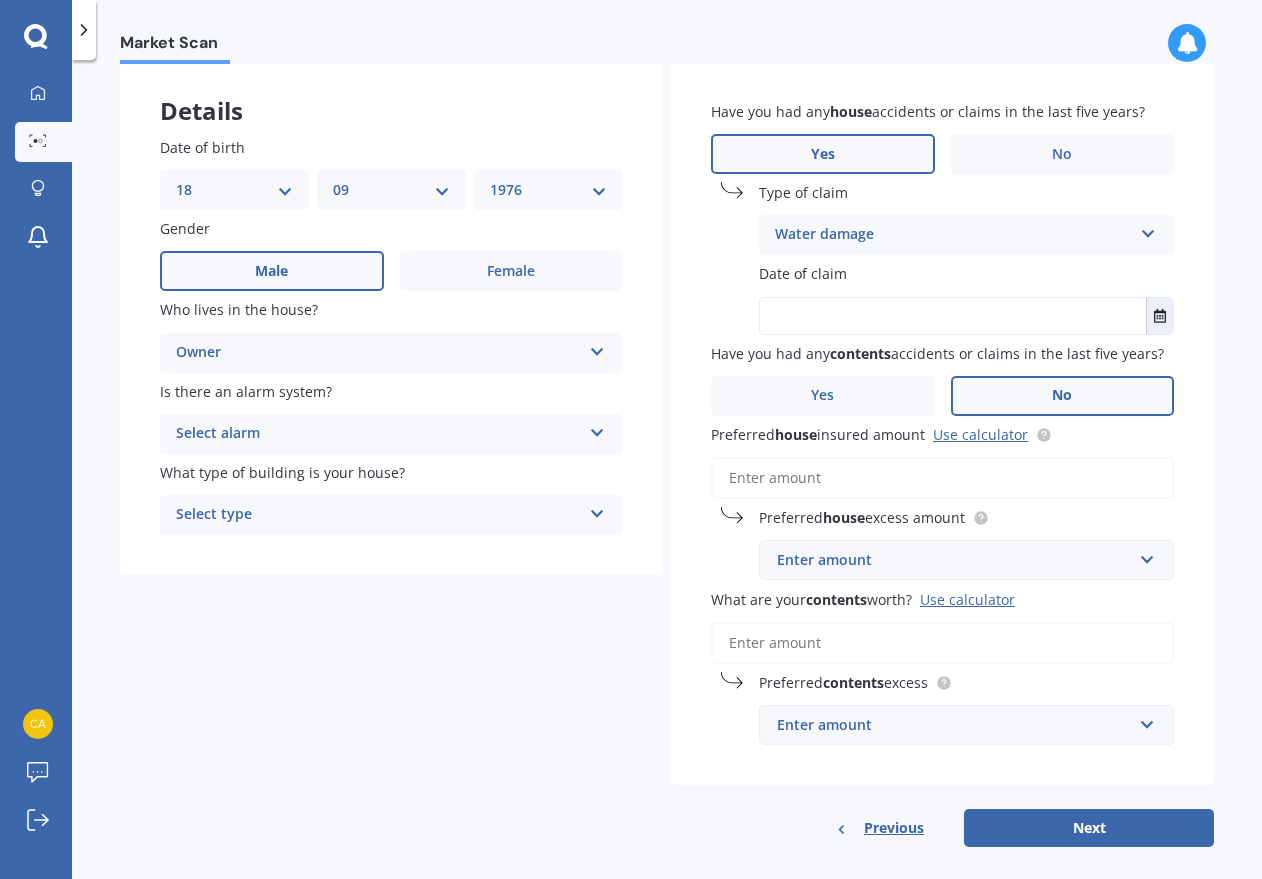 click on "Select alarm" at bounding box center (378, 434) 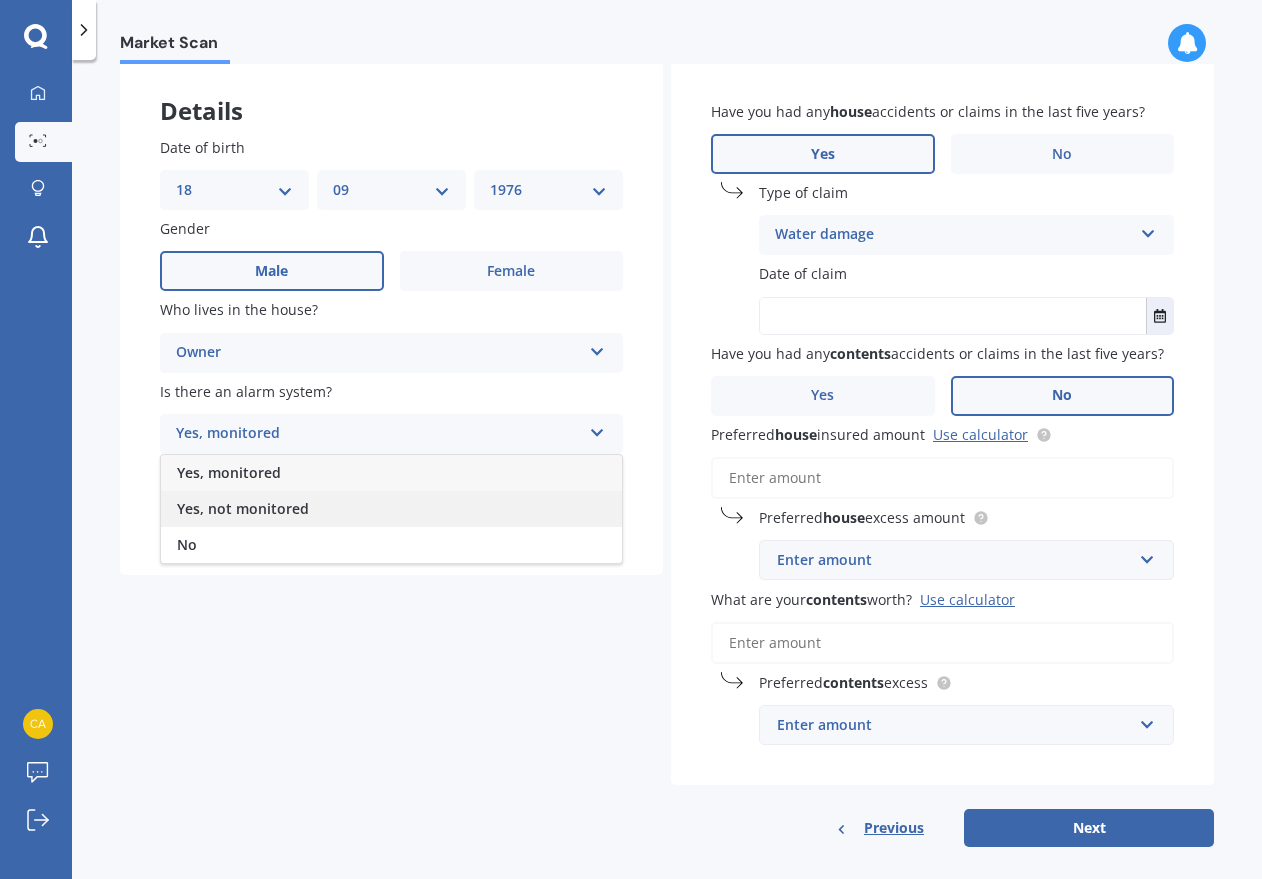 click on "Yes, not monitored" at bounding box center (243, 508) 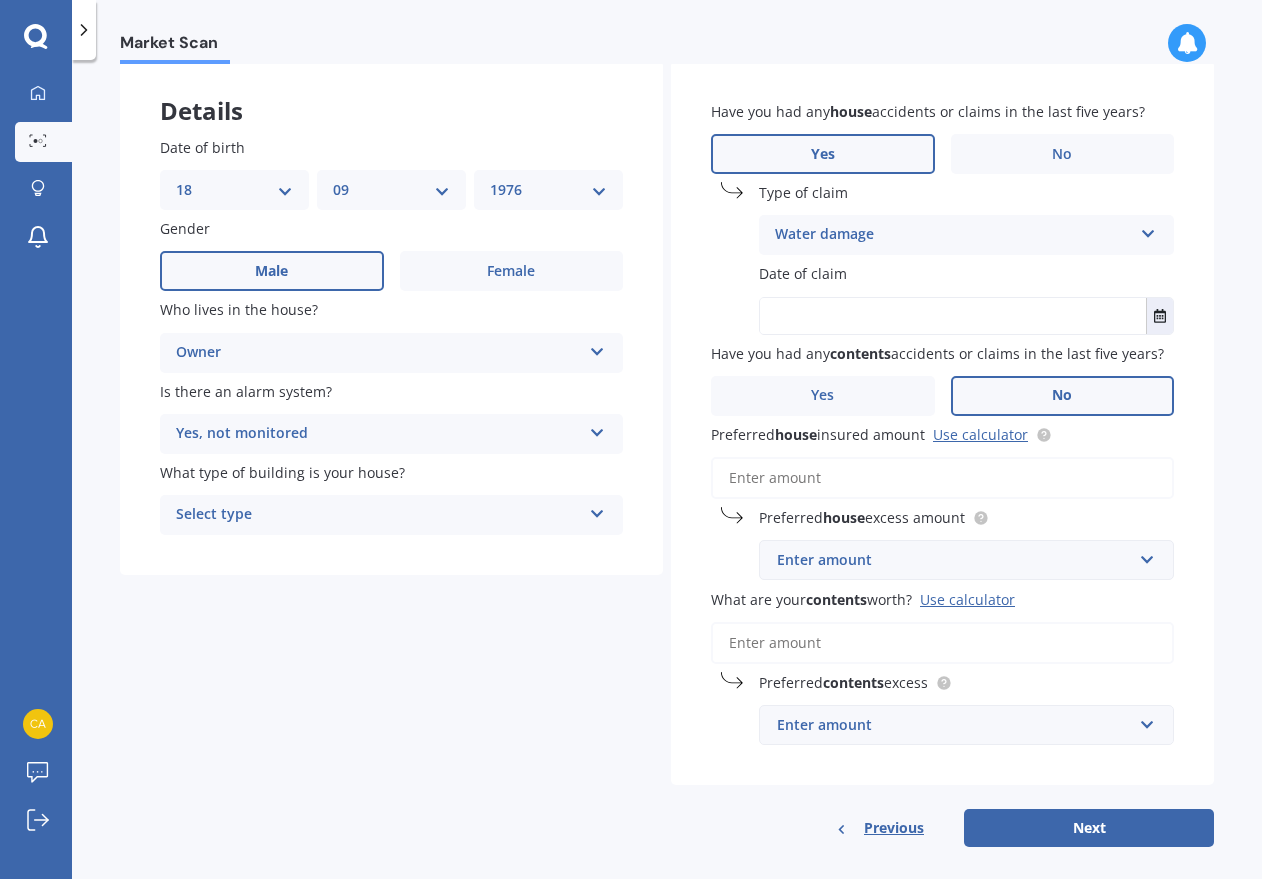 click on "Select type" at bounding box center [378, 515] 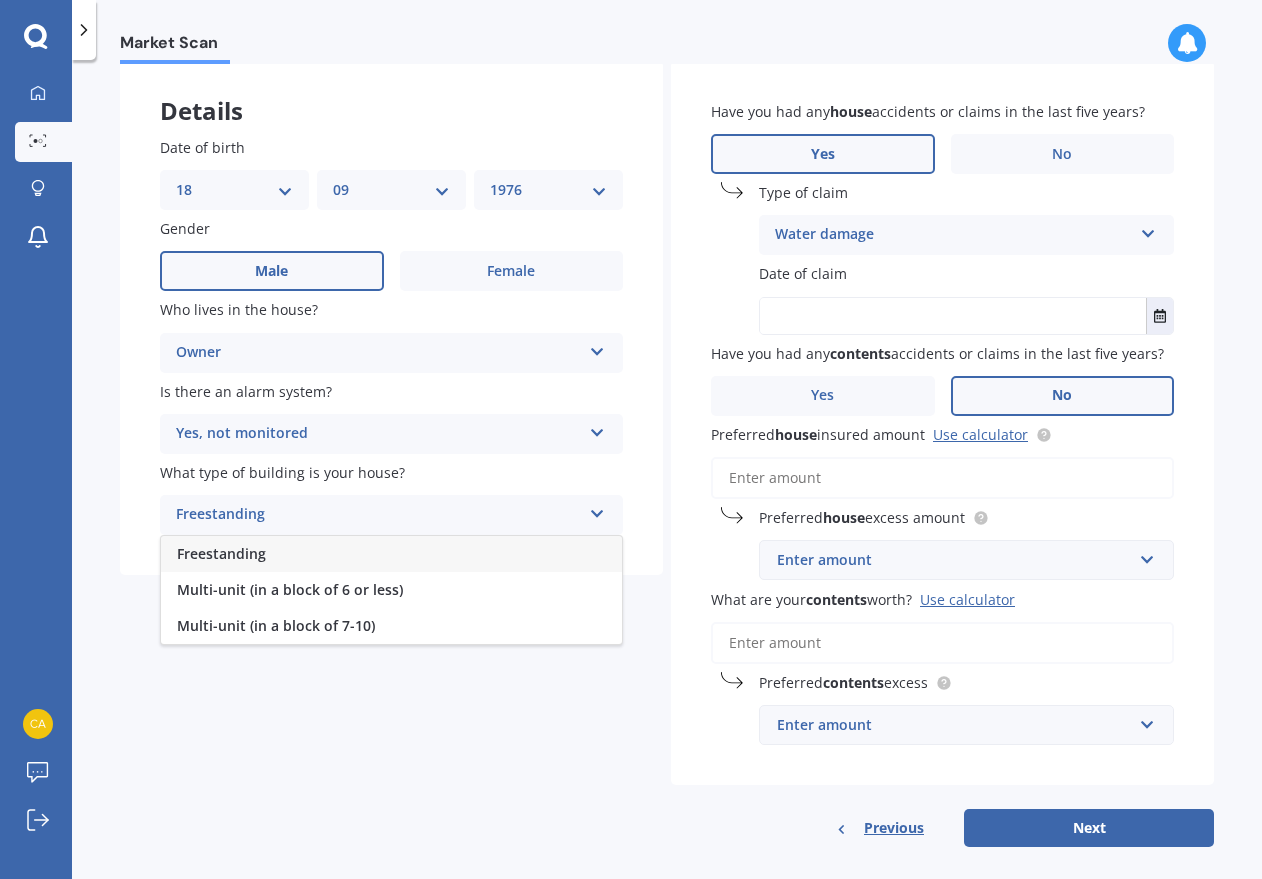 click on "Freestanding" at bounding box center (391, 554) 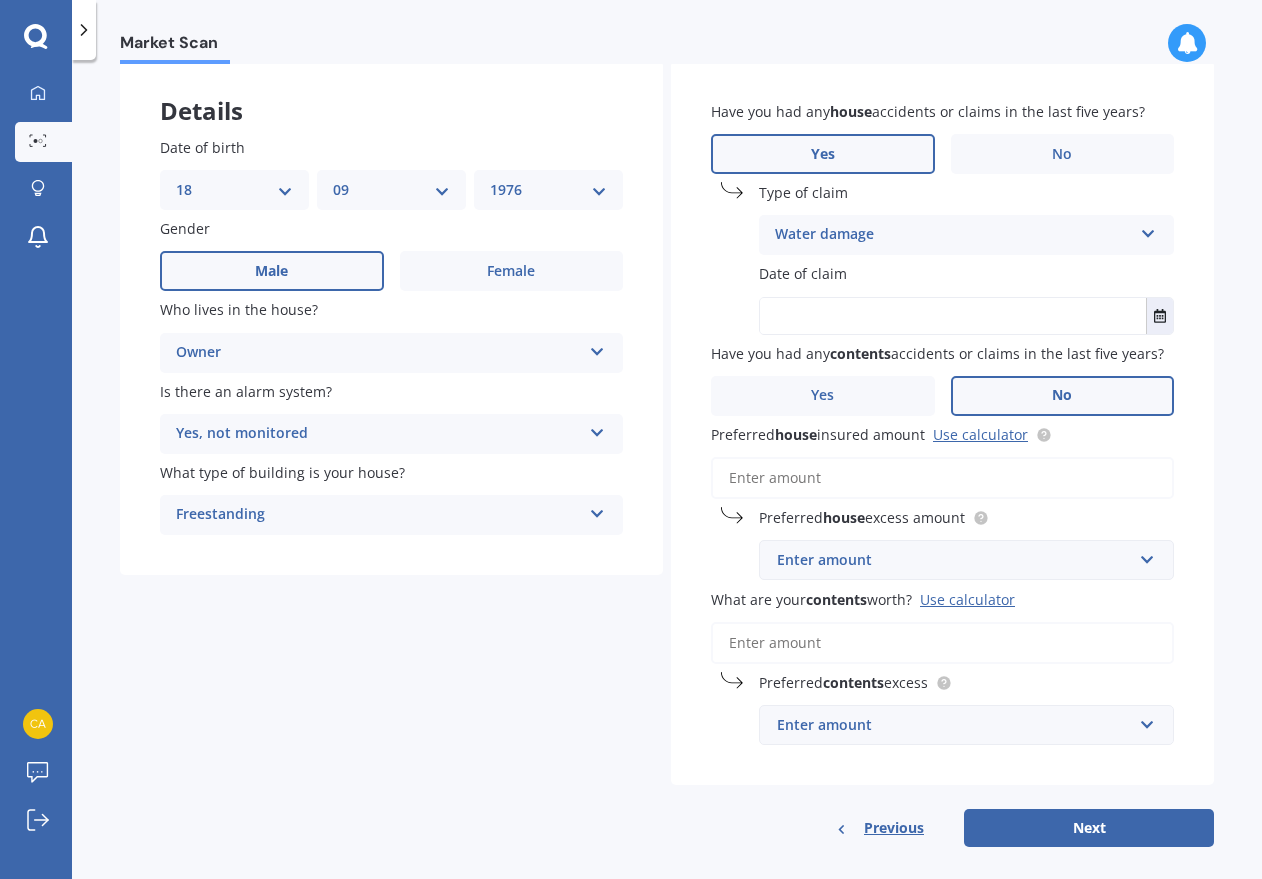 click at bounding box center [953, 316] 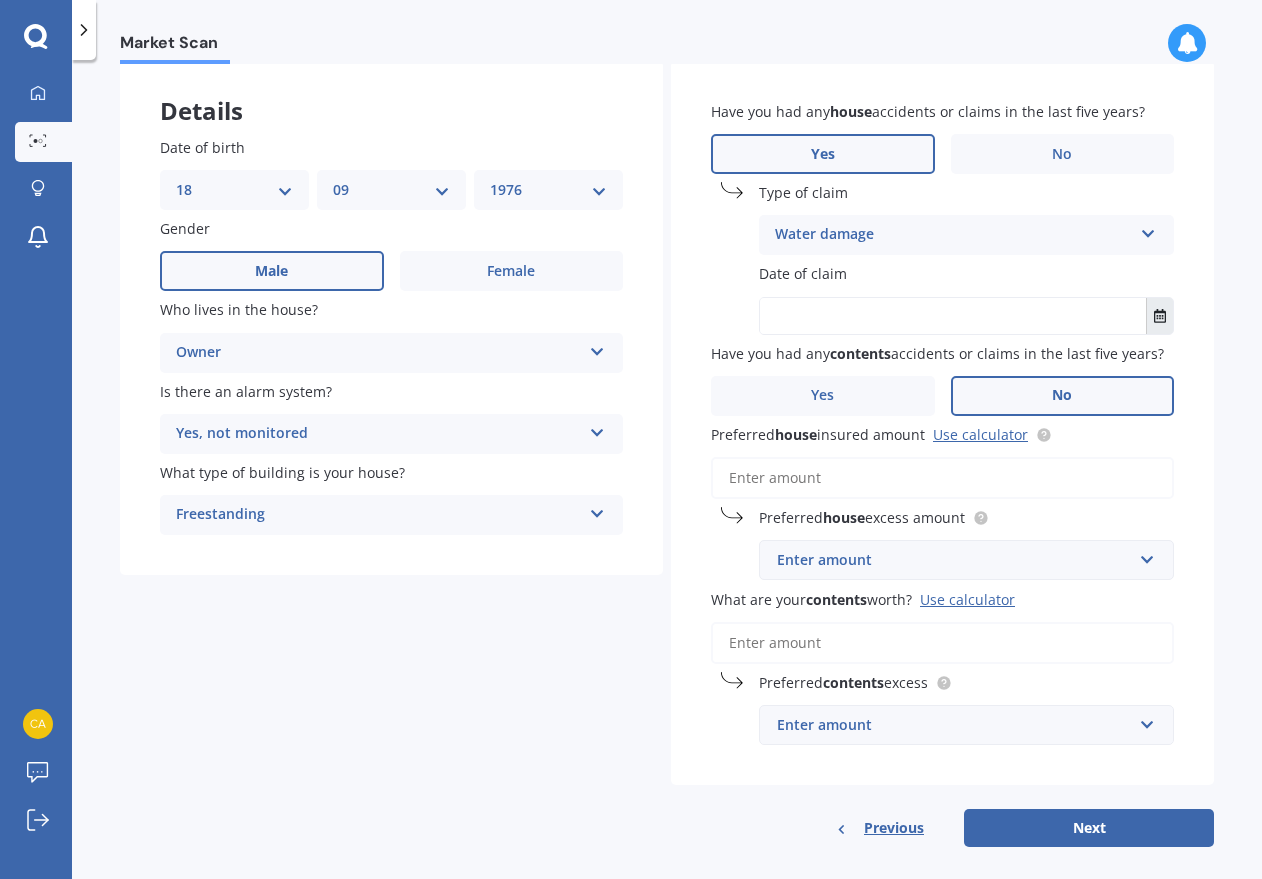 click 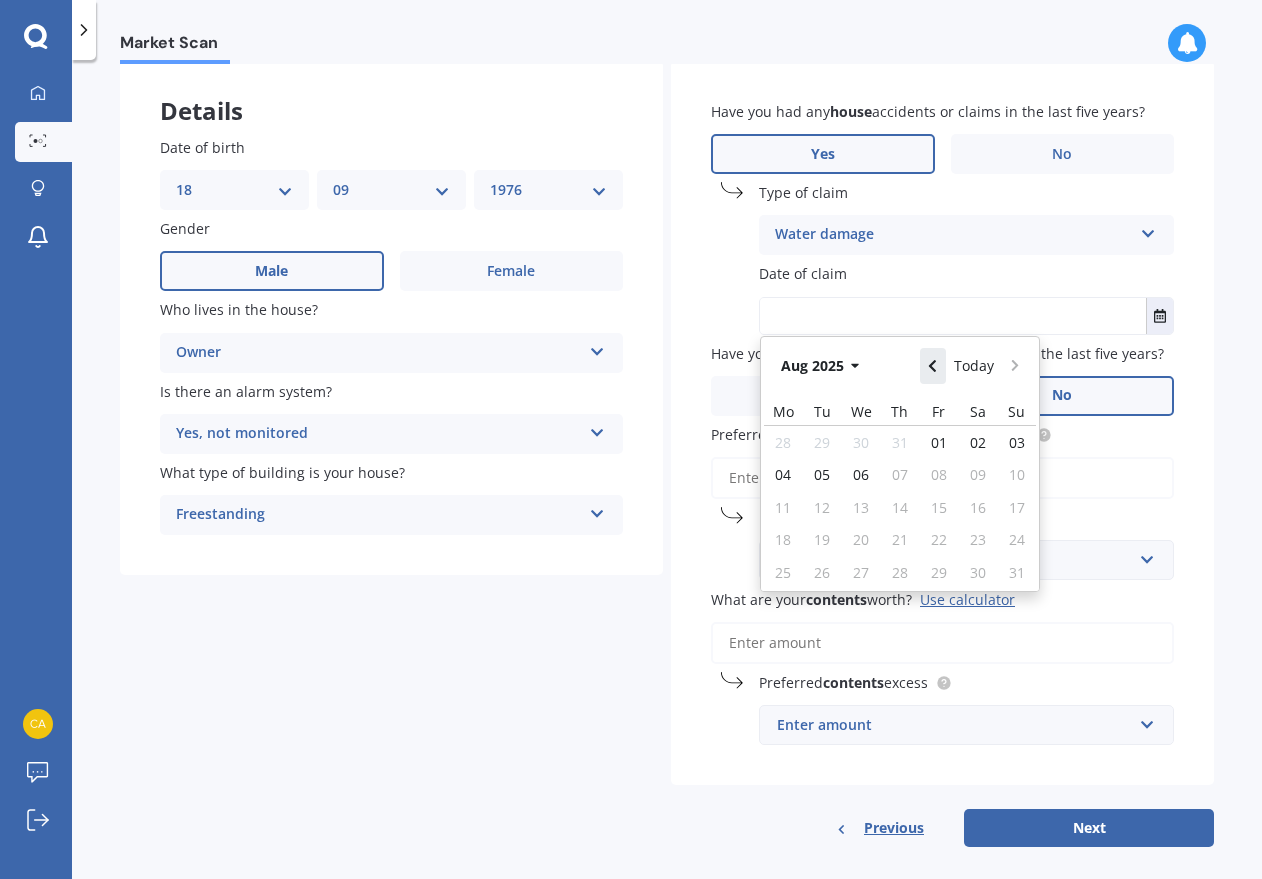 click at bounding box center (933, 366) 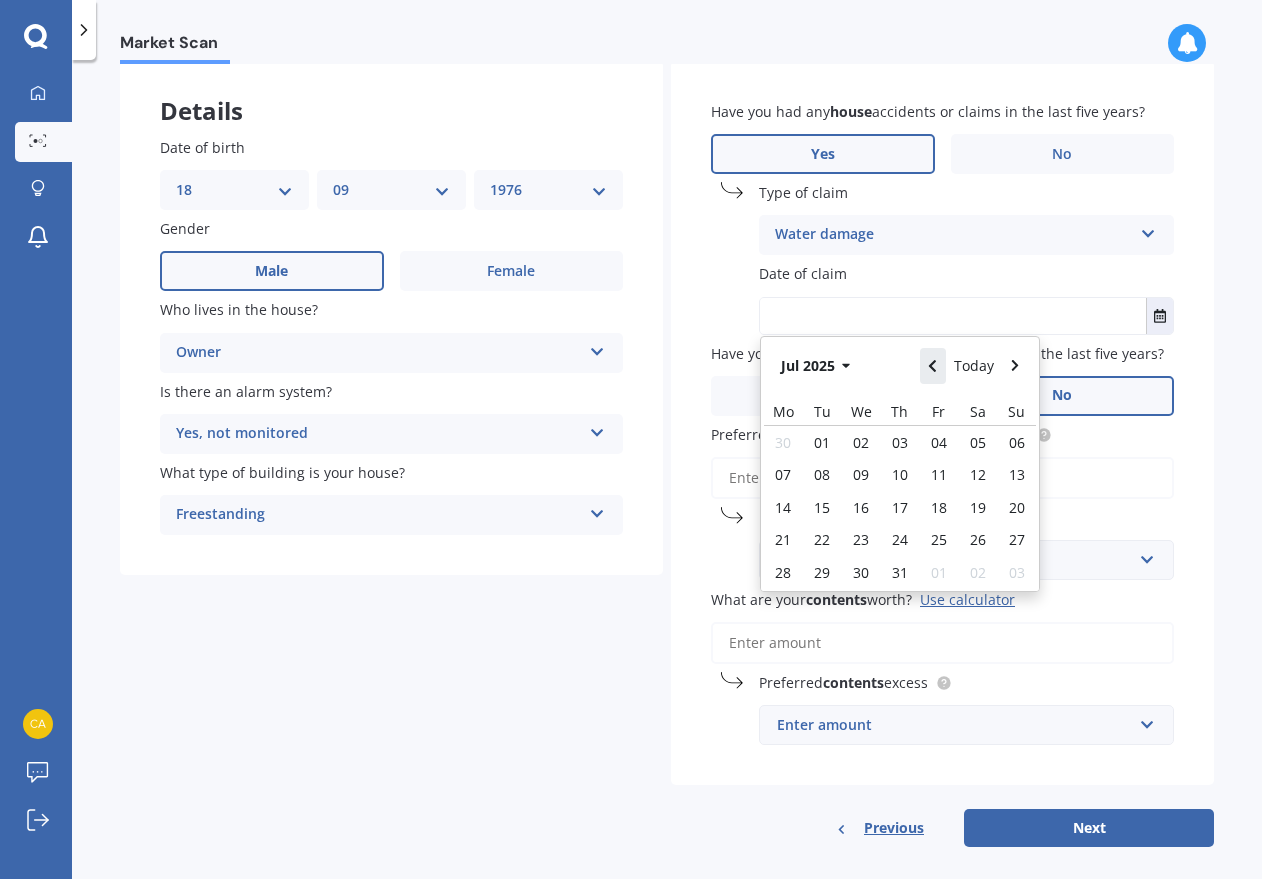 click at bounding box center (933, 366) 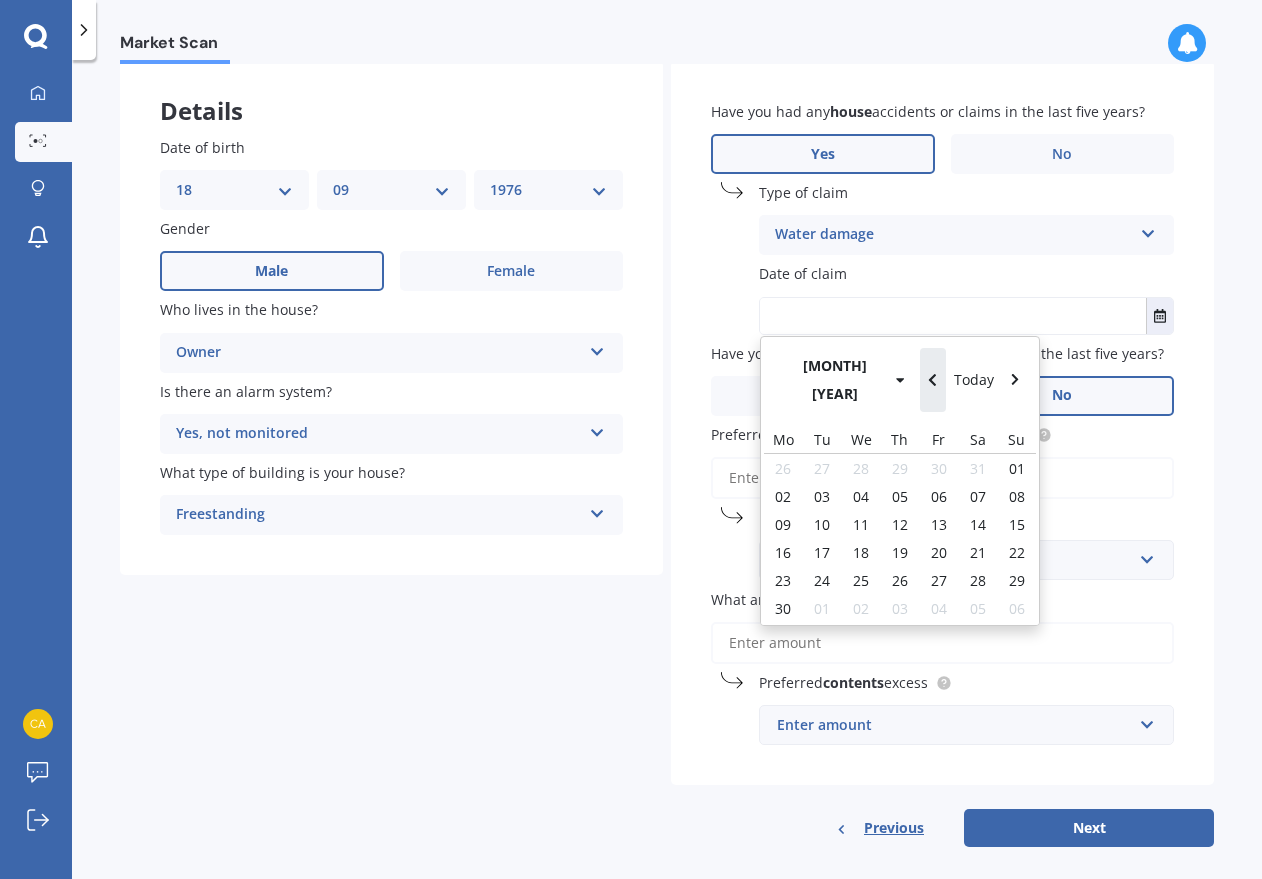 click at bounding box center [933, 380] 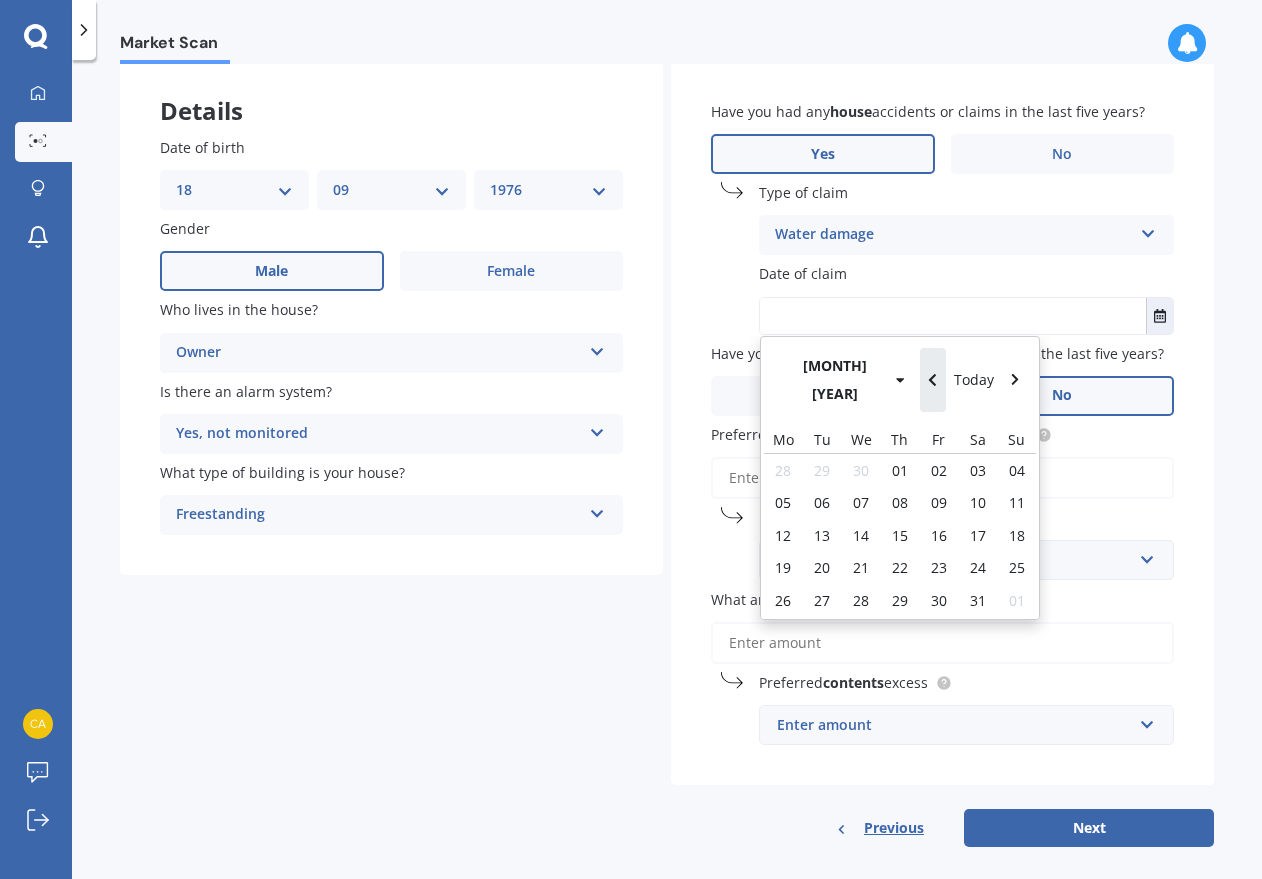 click at bounding box center (933, 380) 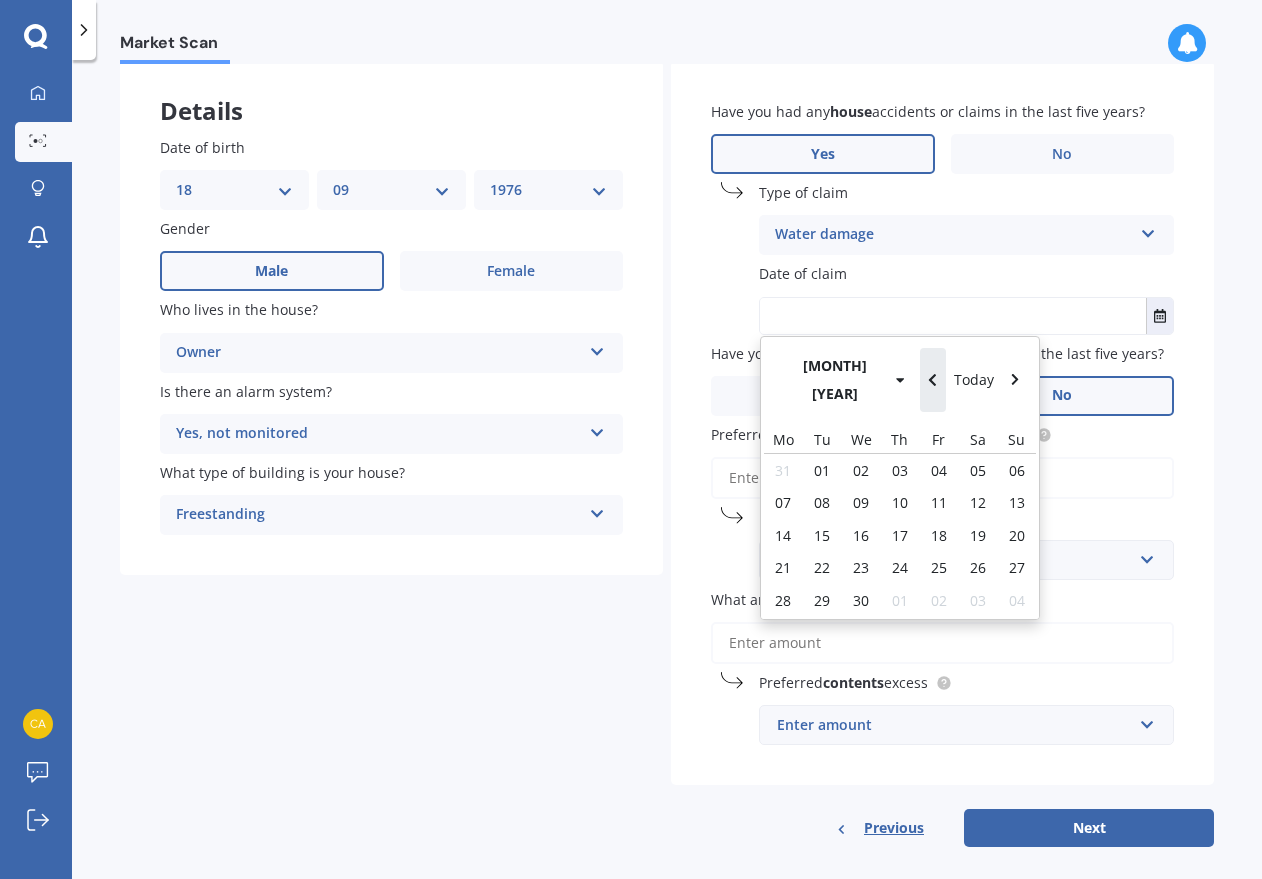 click at bounding box center [933, 380] 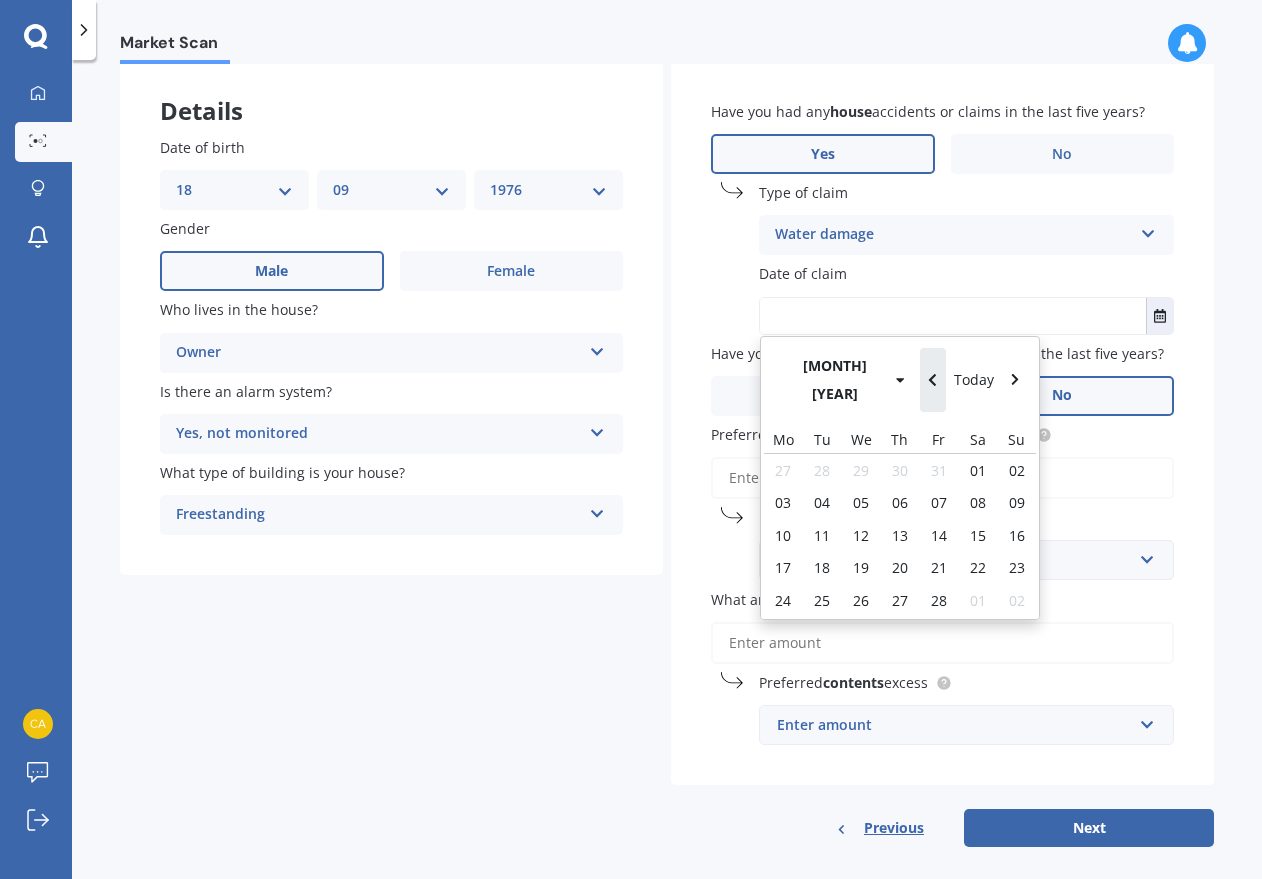 click at bounding box center [933, 380] 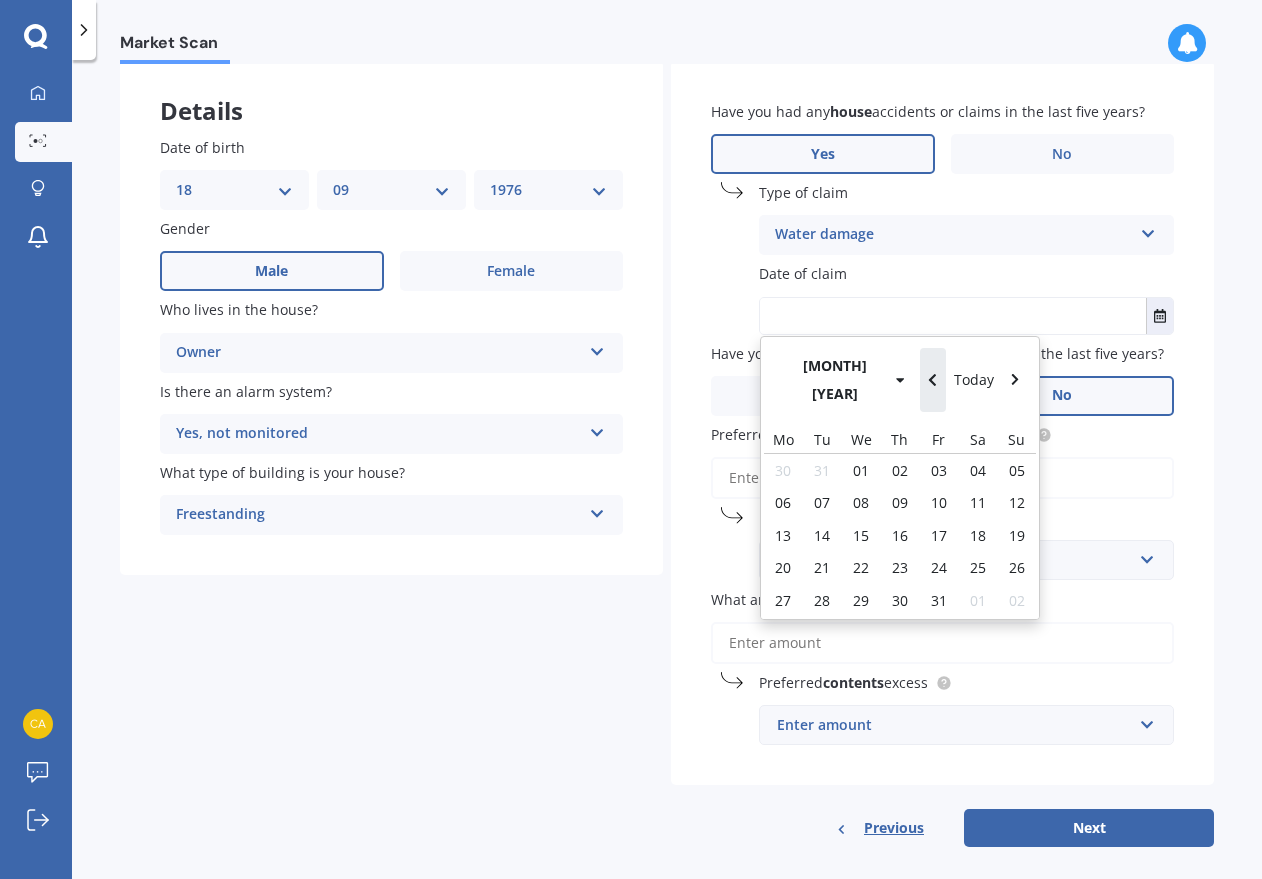 click at bounding box center [933, 380] 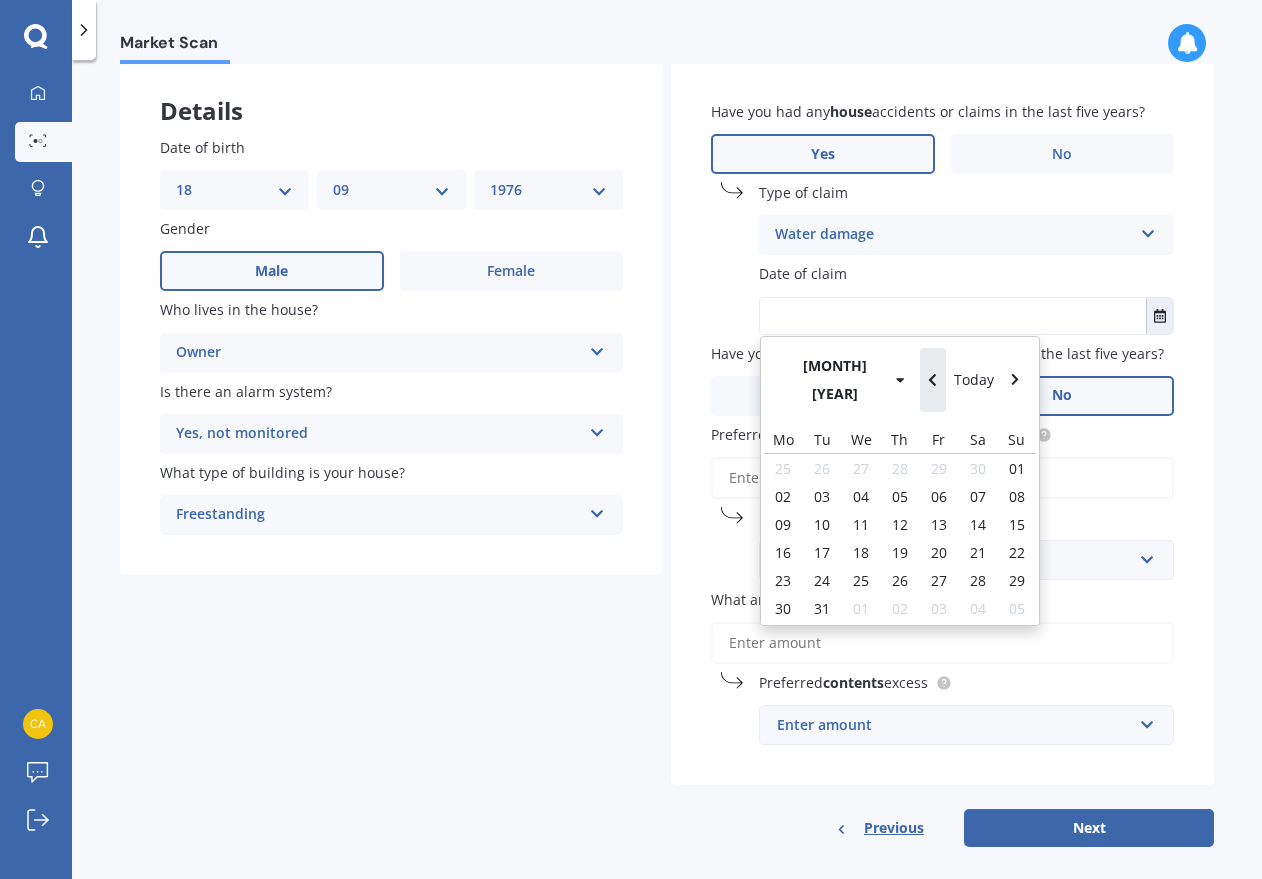 click at bounding box center [933, 380] 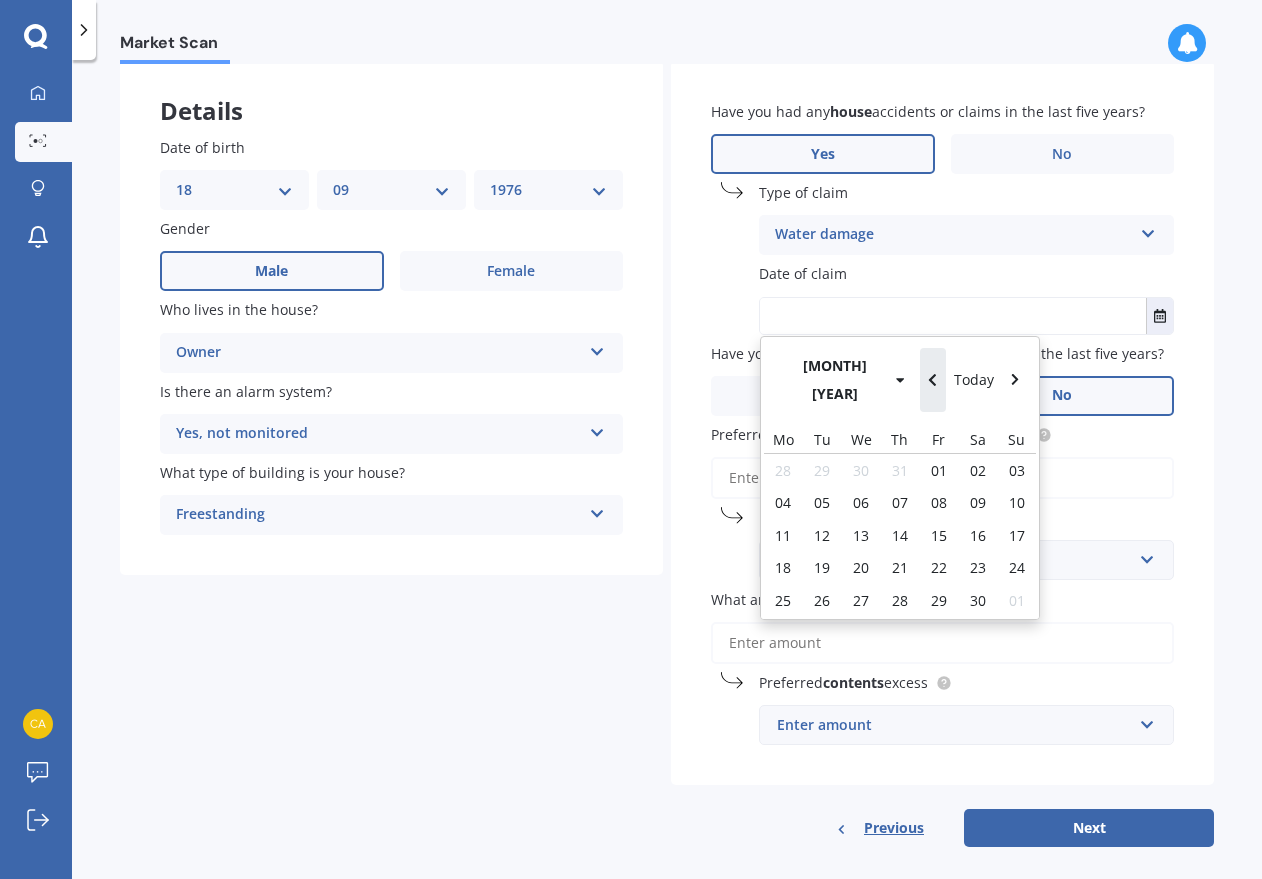 click at bounding box center (933, 380) 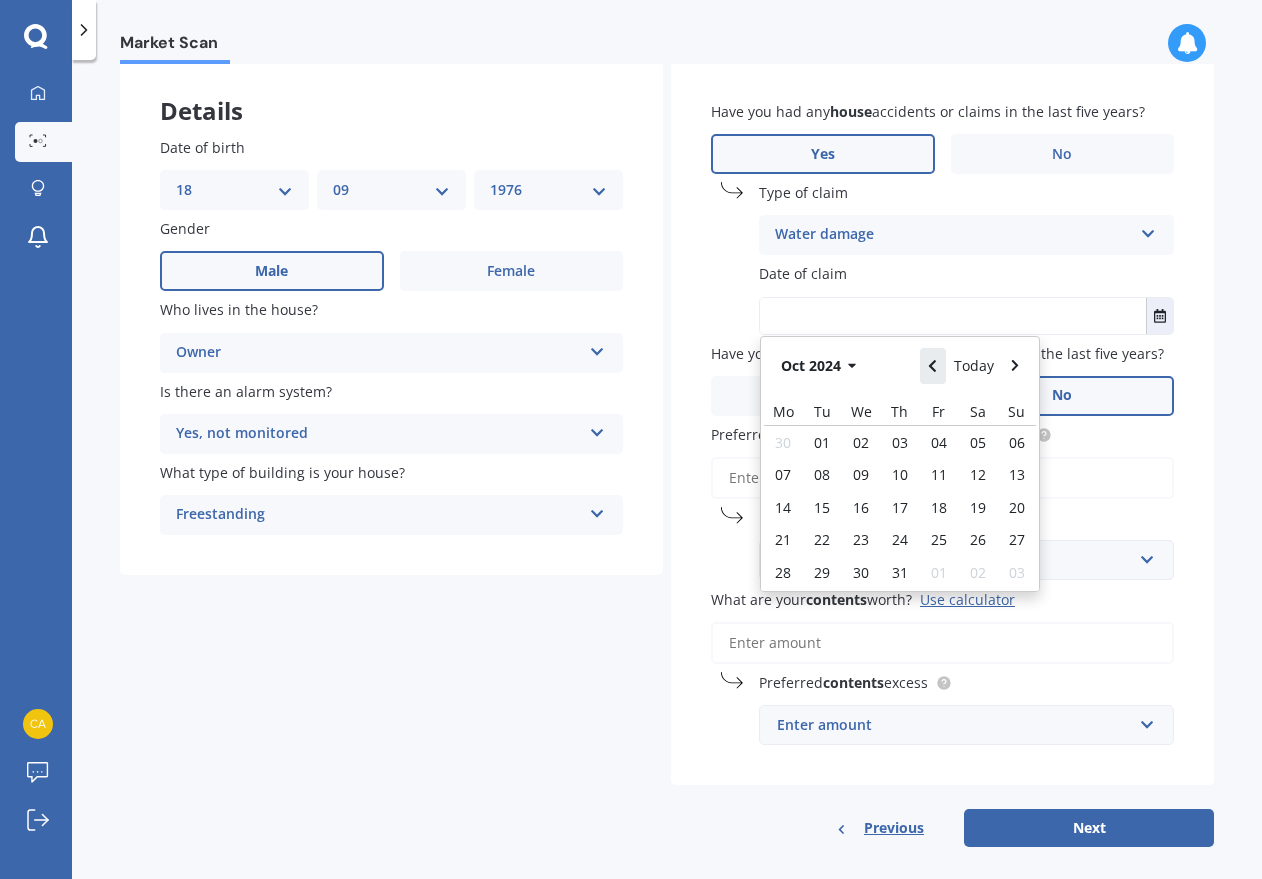click at bounding box center (933, 366) 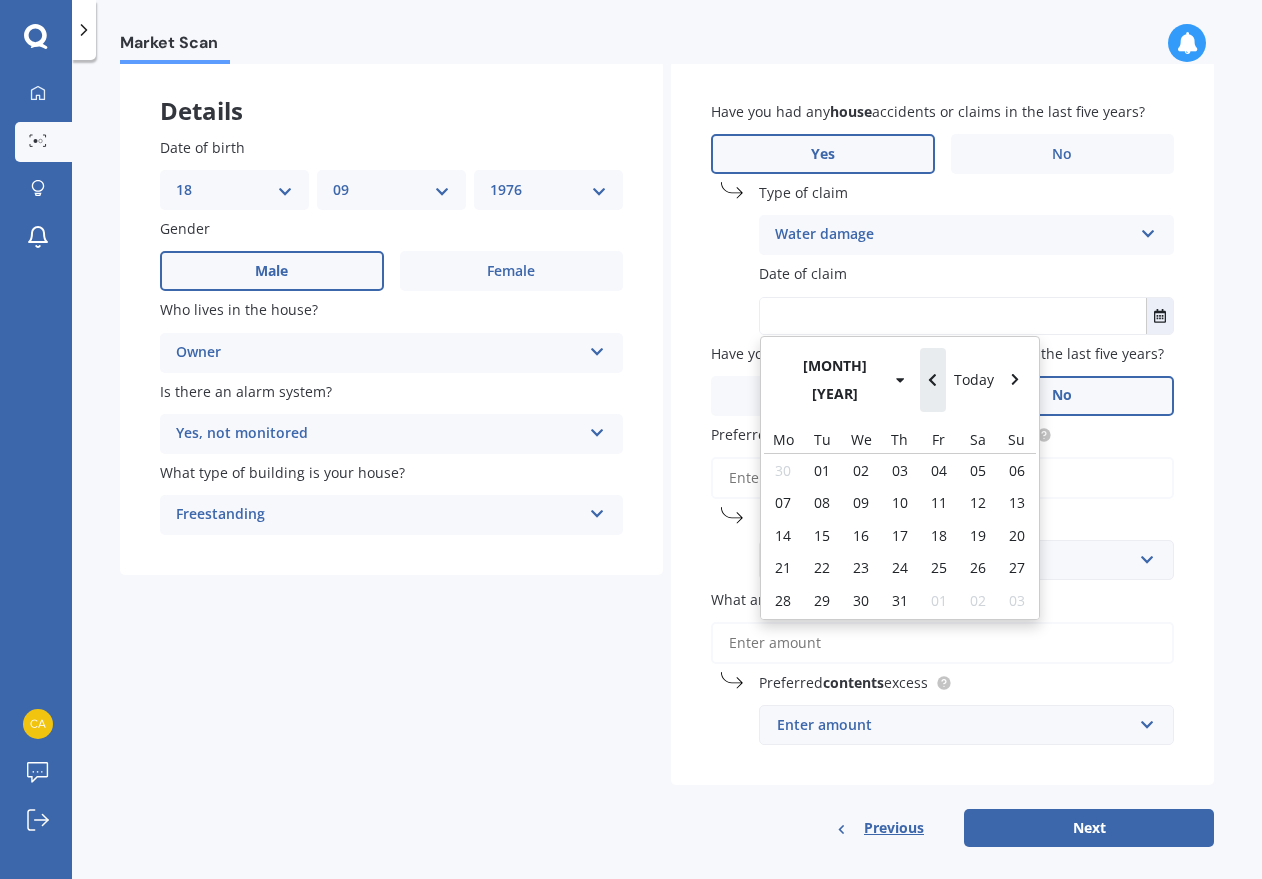 click at bounding box center [933, 380] 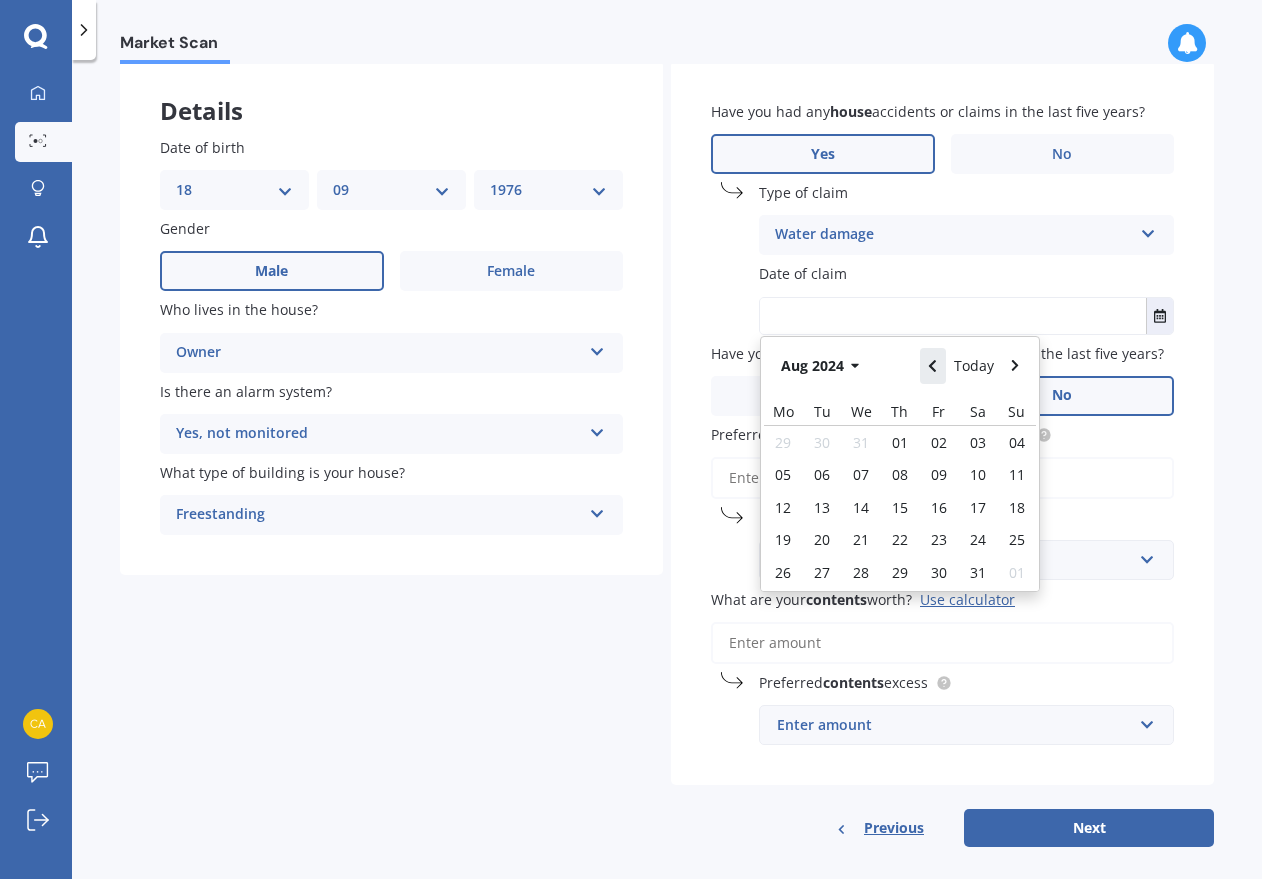 click at bounding box center [933, 366] 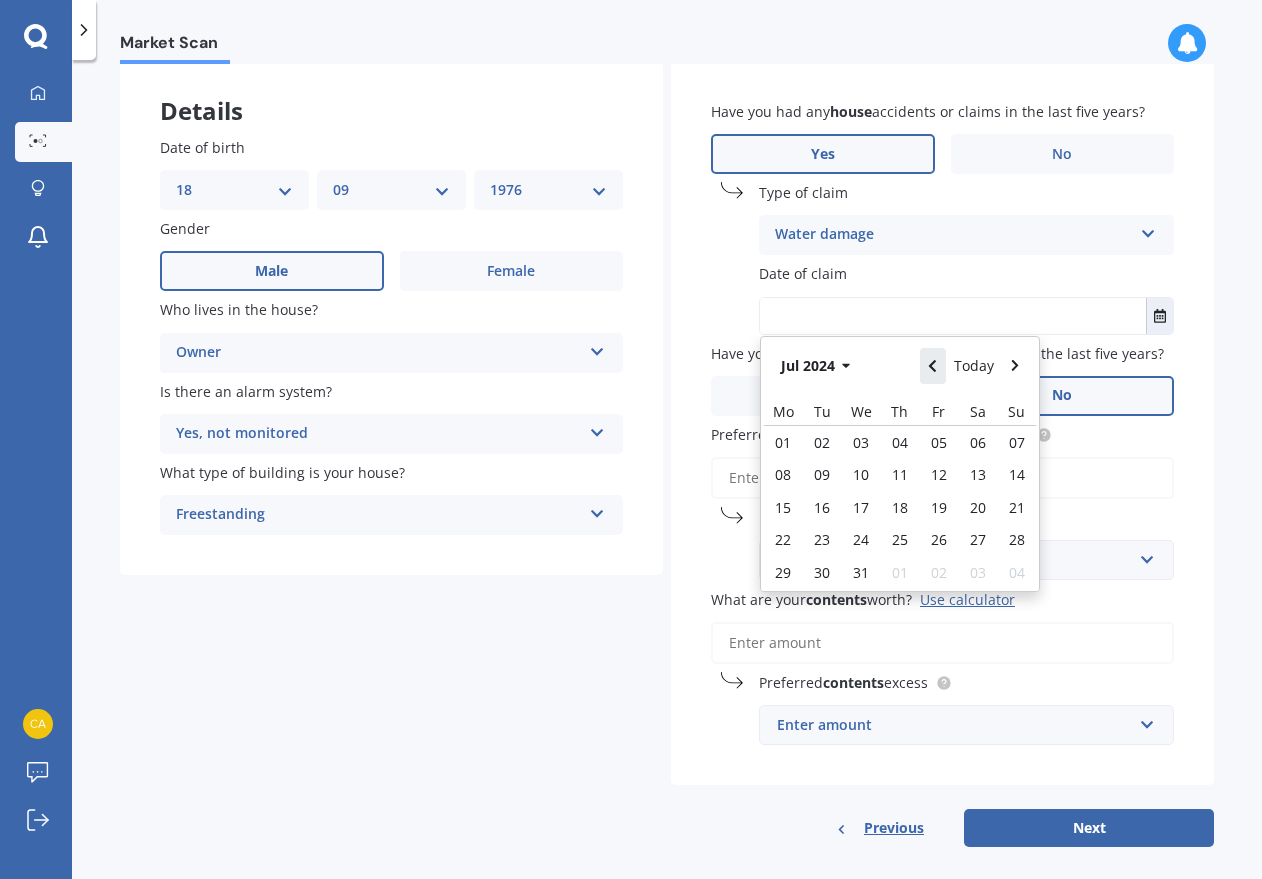 click at bounding box center [933, 366] 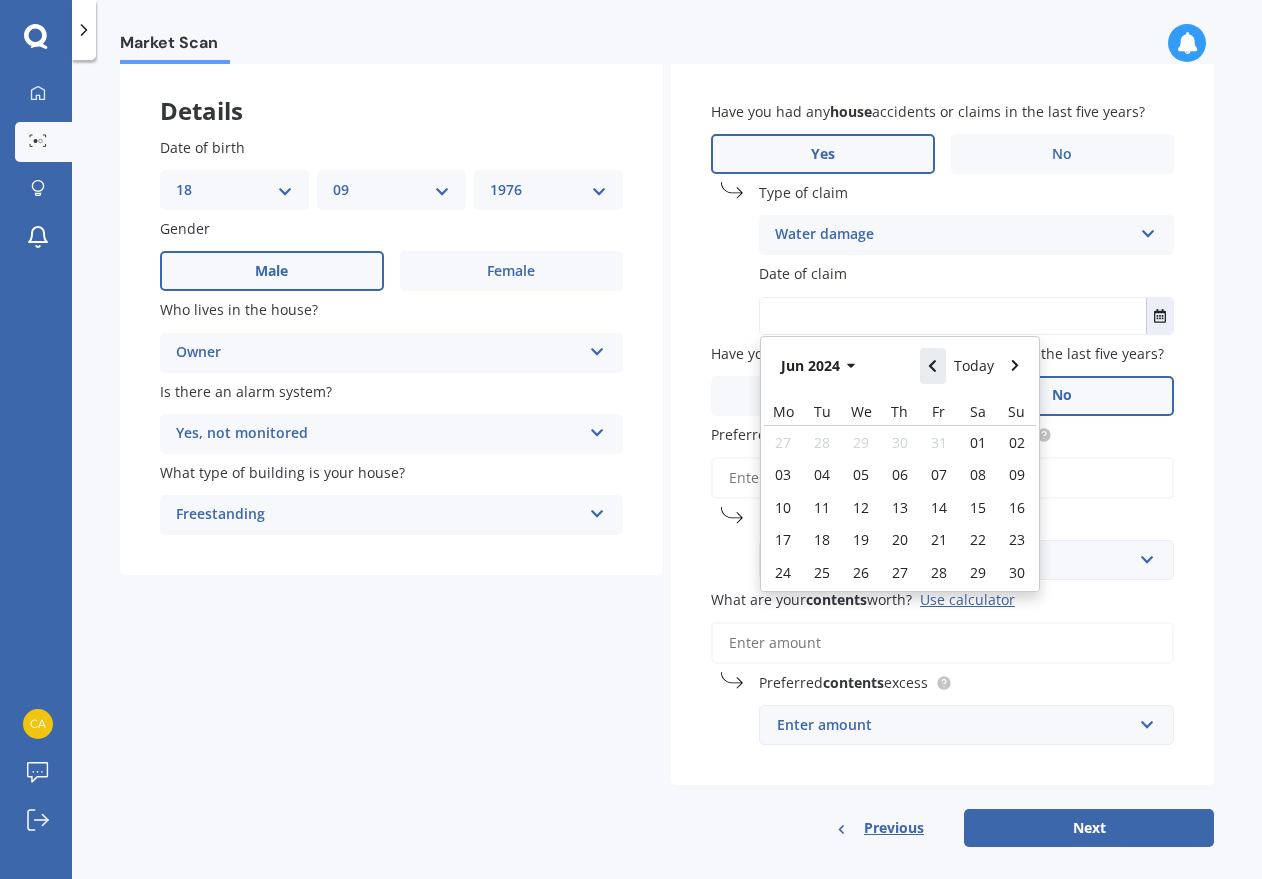 click at bounding box center [933, 366] 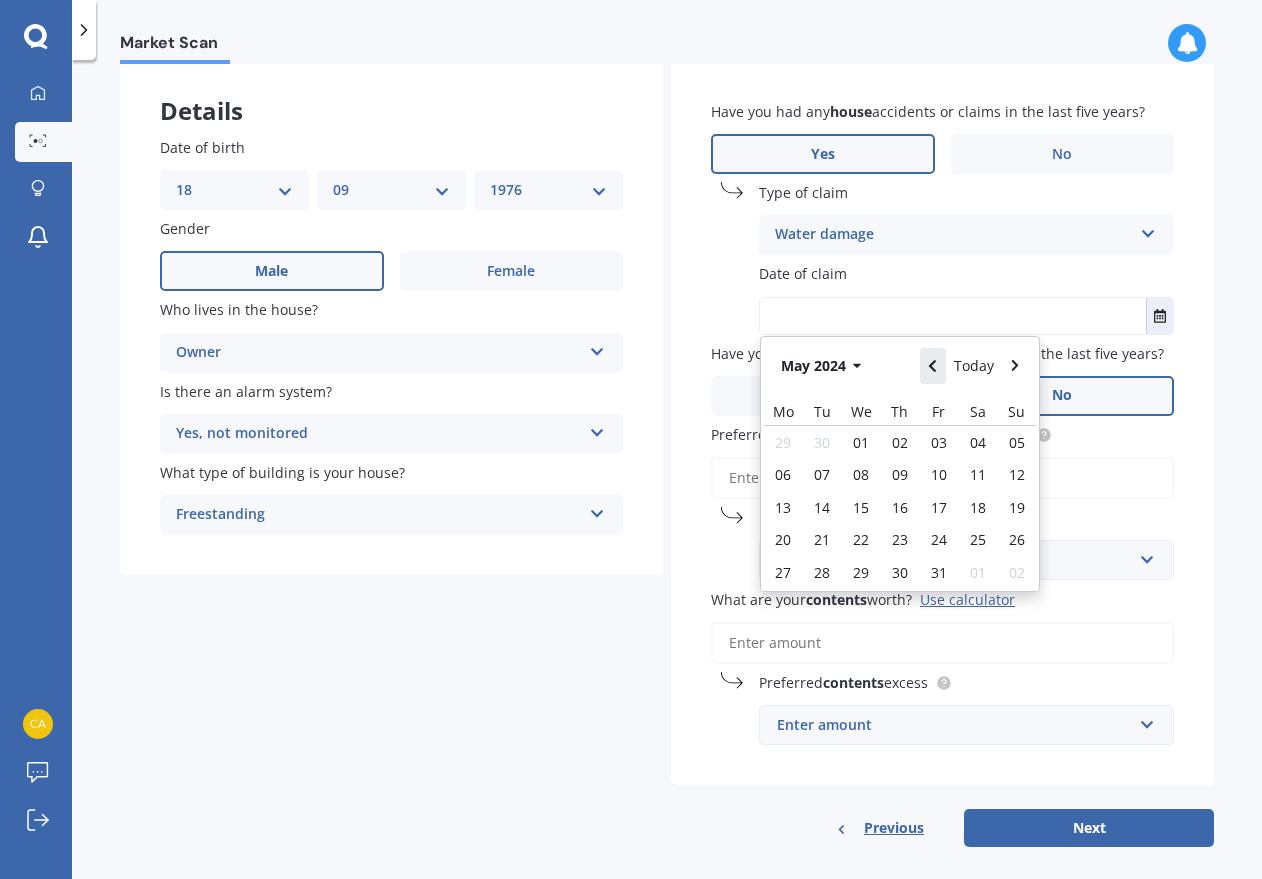 click at bounding box center [933, 366] 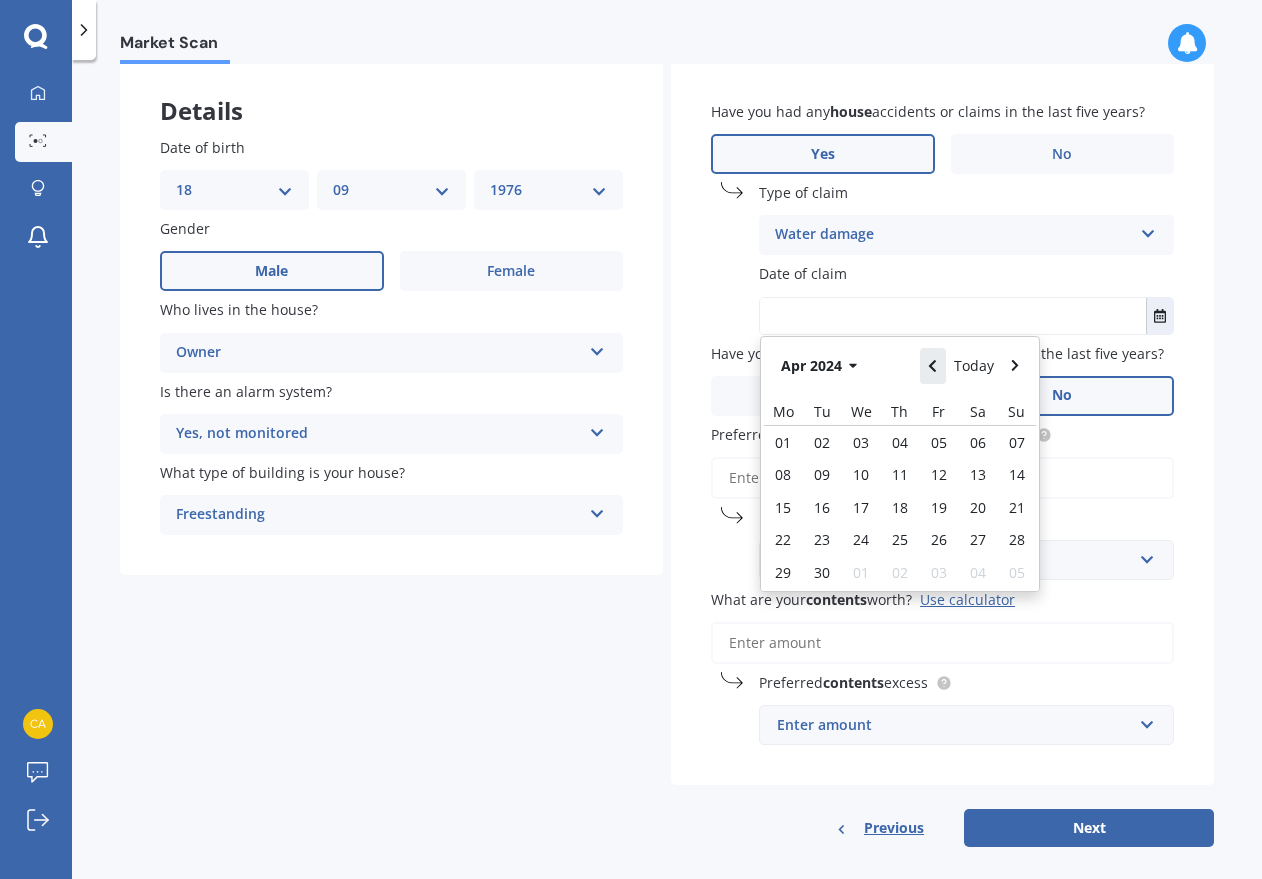 click at bounding box center (933, 366) 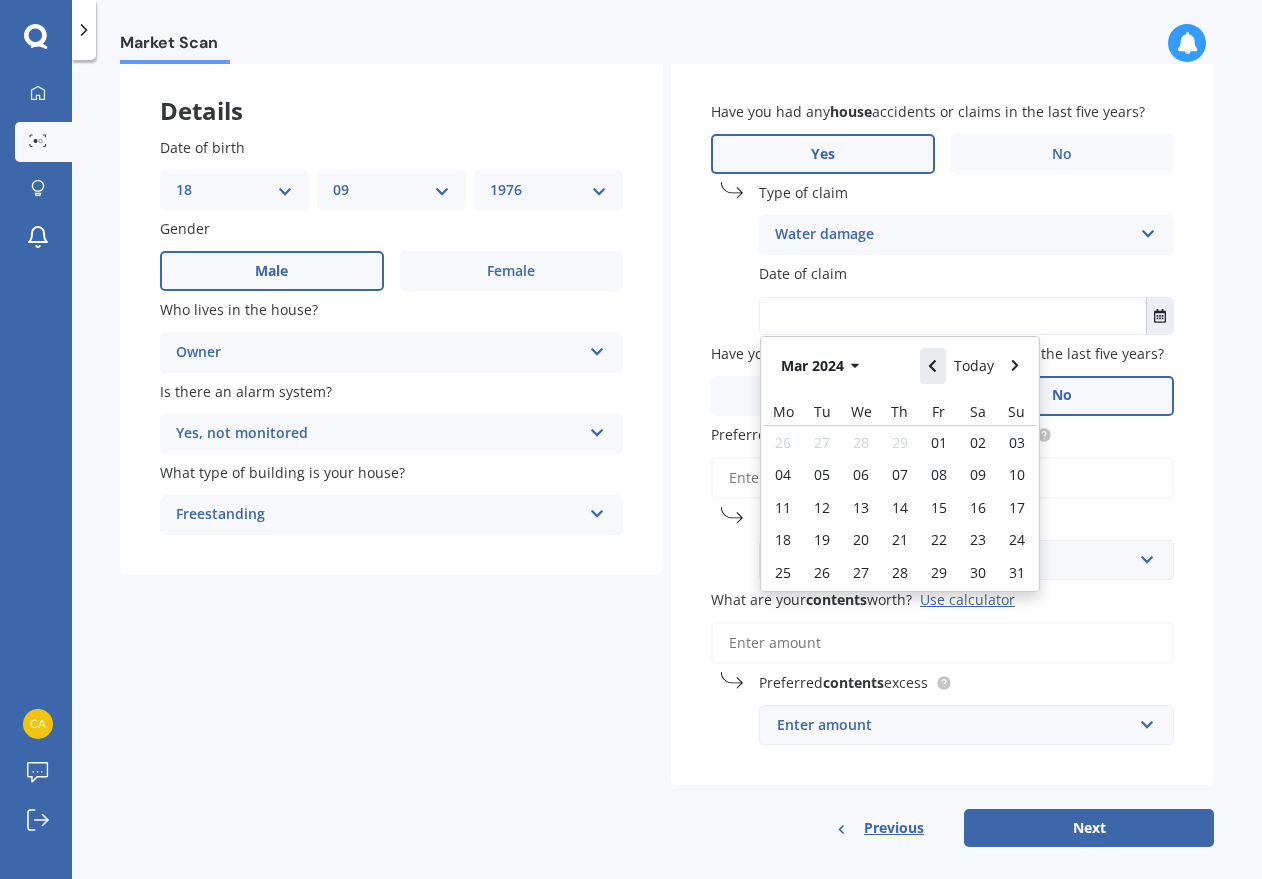 click at bounding box center (933, 366) 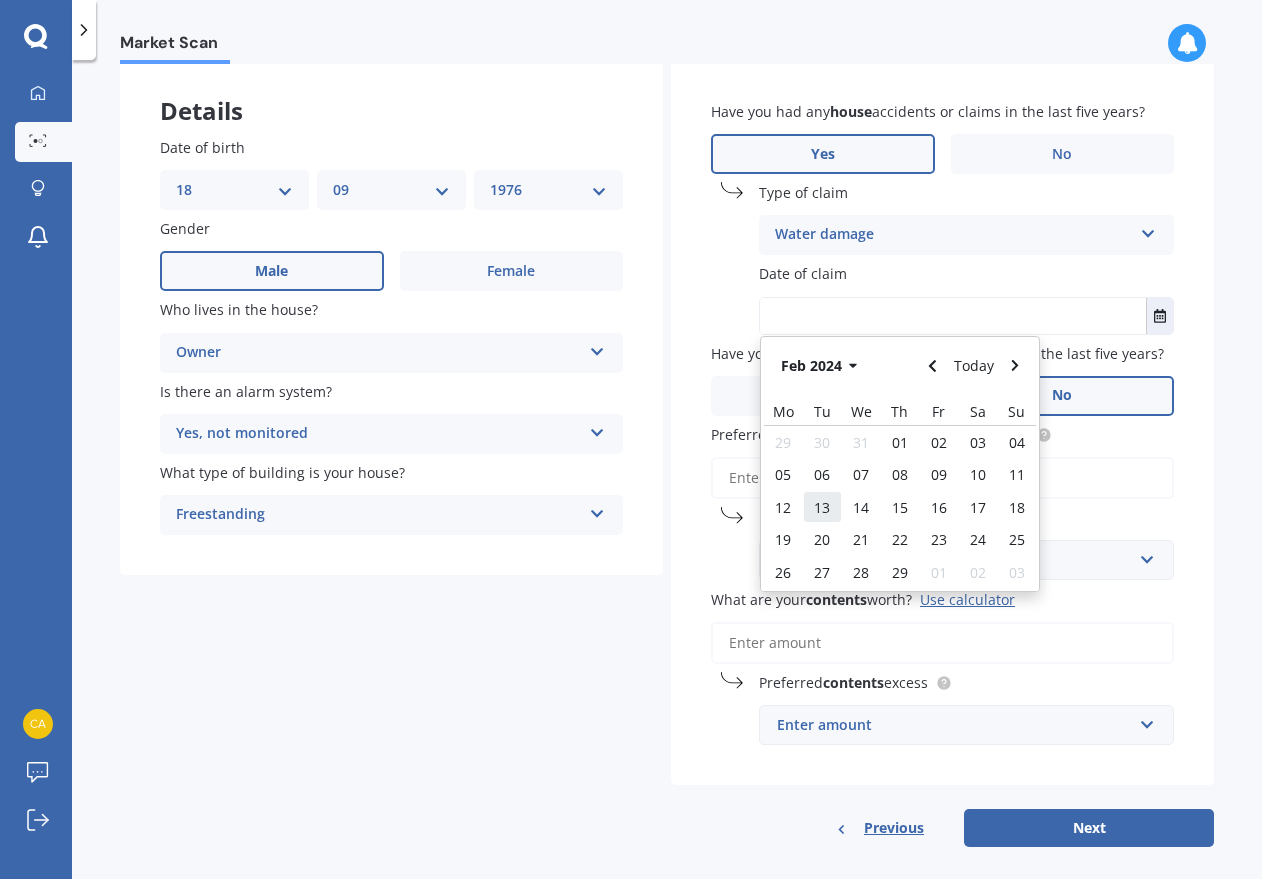click on "13" at bounding box center [822, 507] 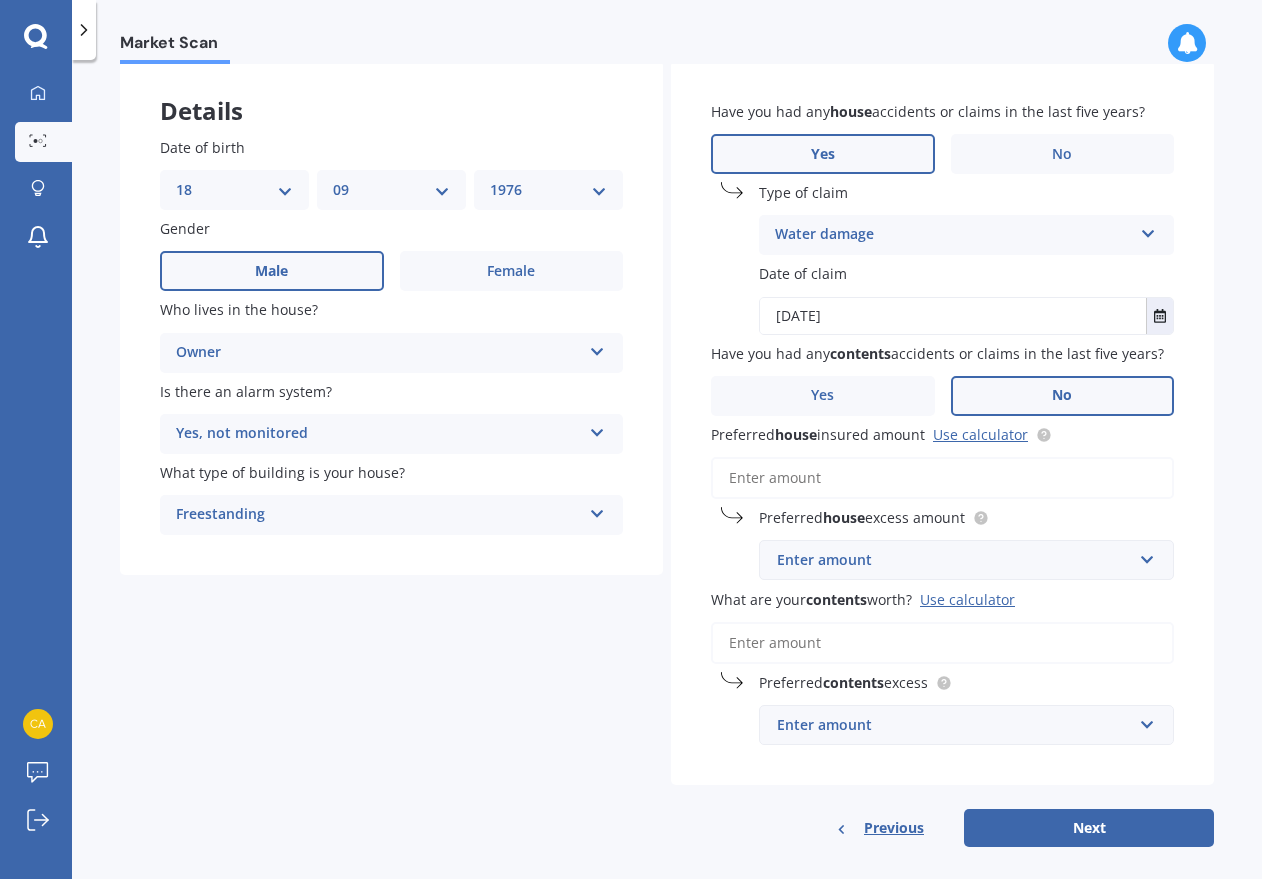 click on "Preferred  house  insured amount Use calculator" at bounding box center [942, 478] 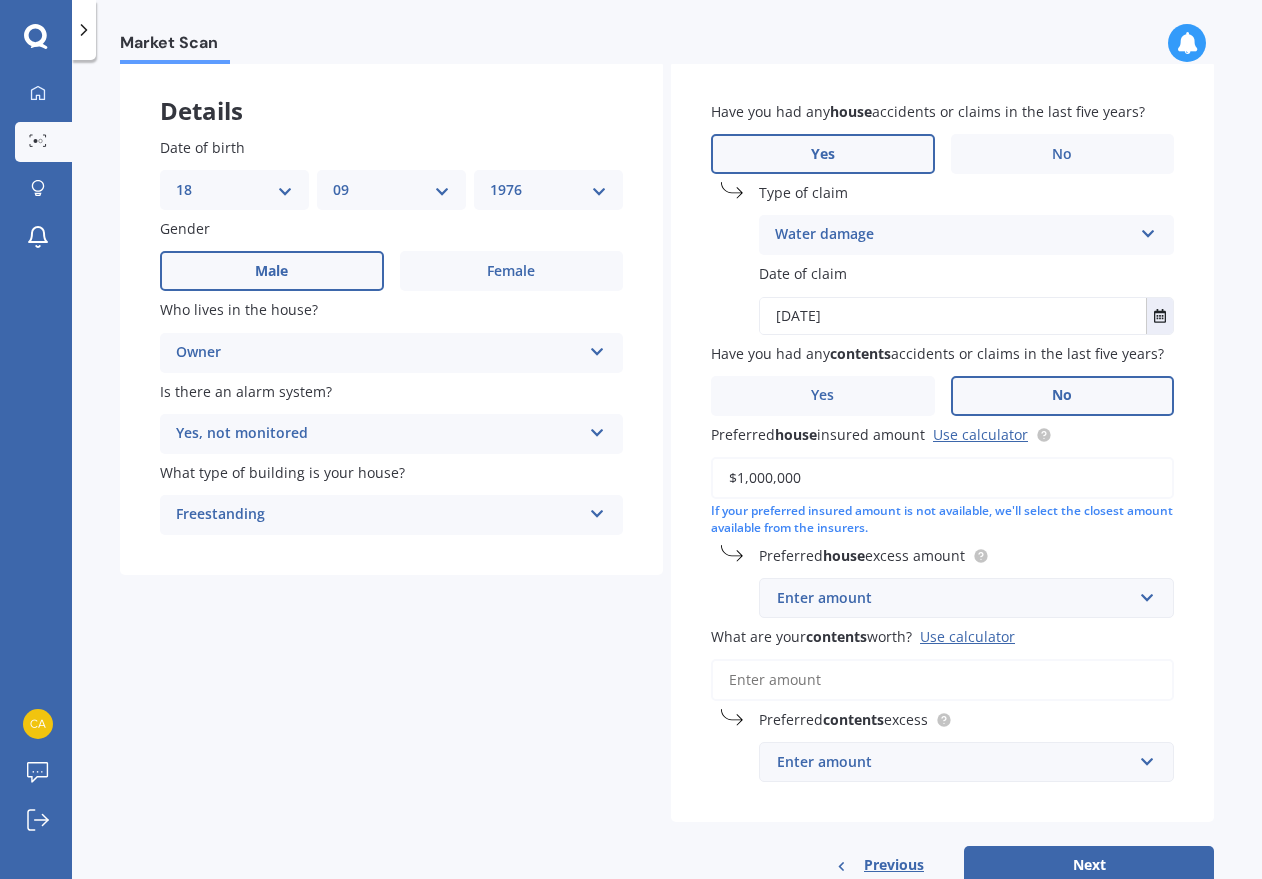 type on "$1,000,000" 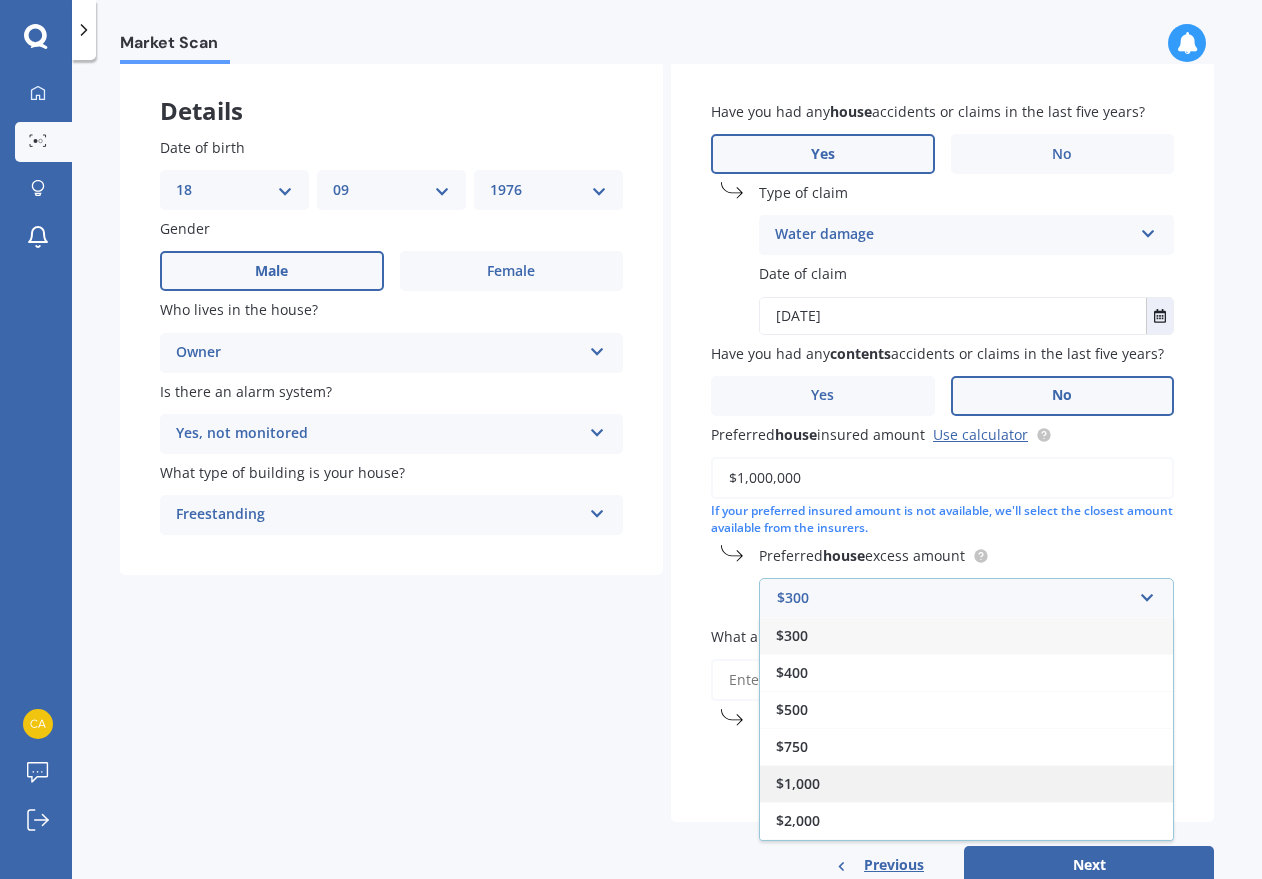 click on "$1,000" at bounding box center [966, 783] 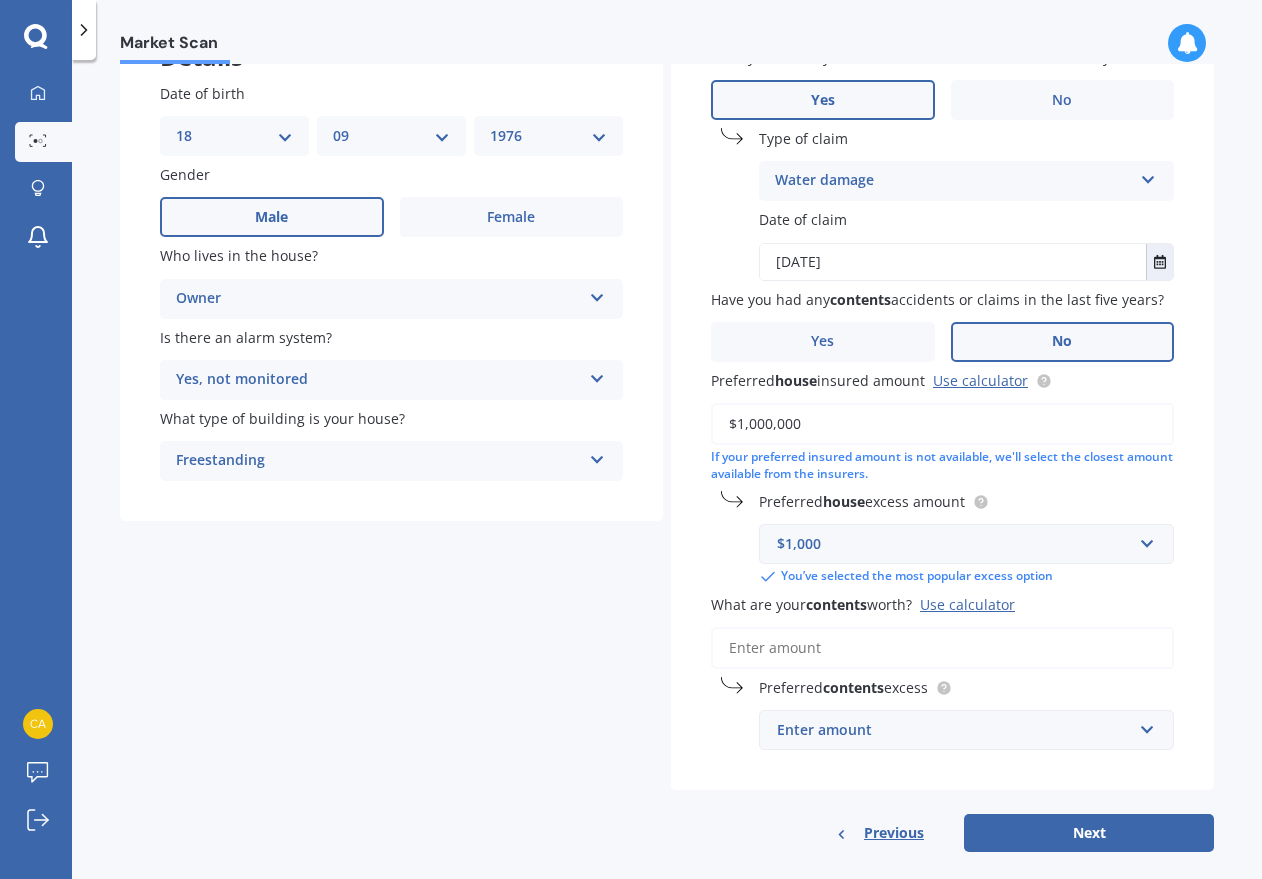 scroll, scrollTop: 179, scrollLeft: 0, axis: vertical 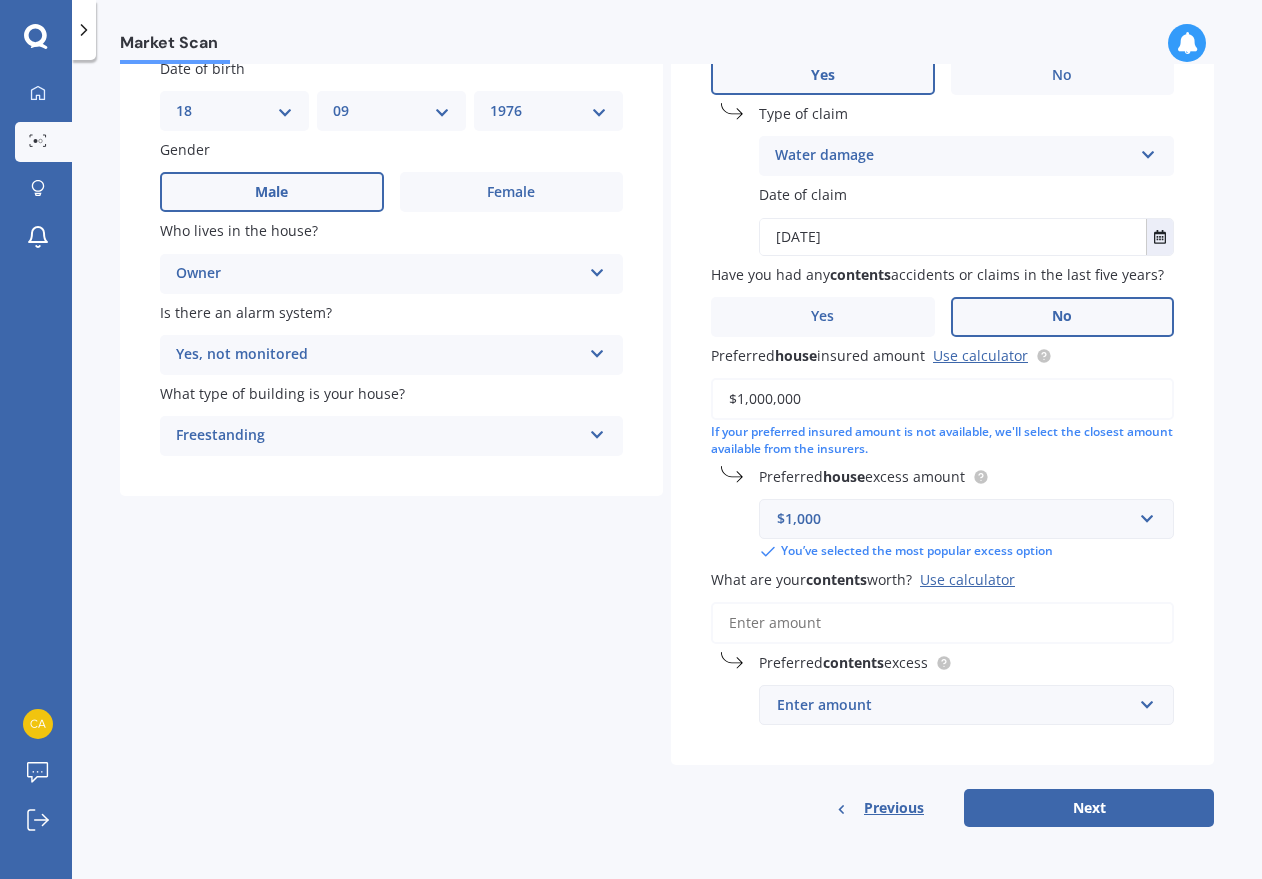 click on "What are your  contents  worth? Use calculator" at bounding box center (942, 623) 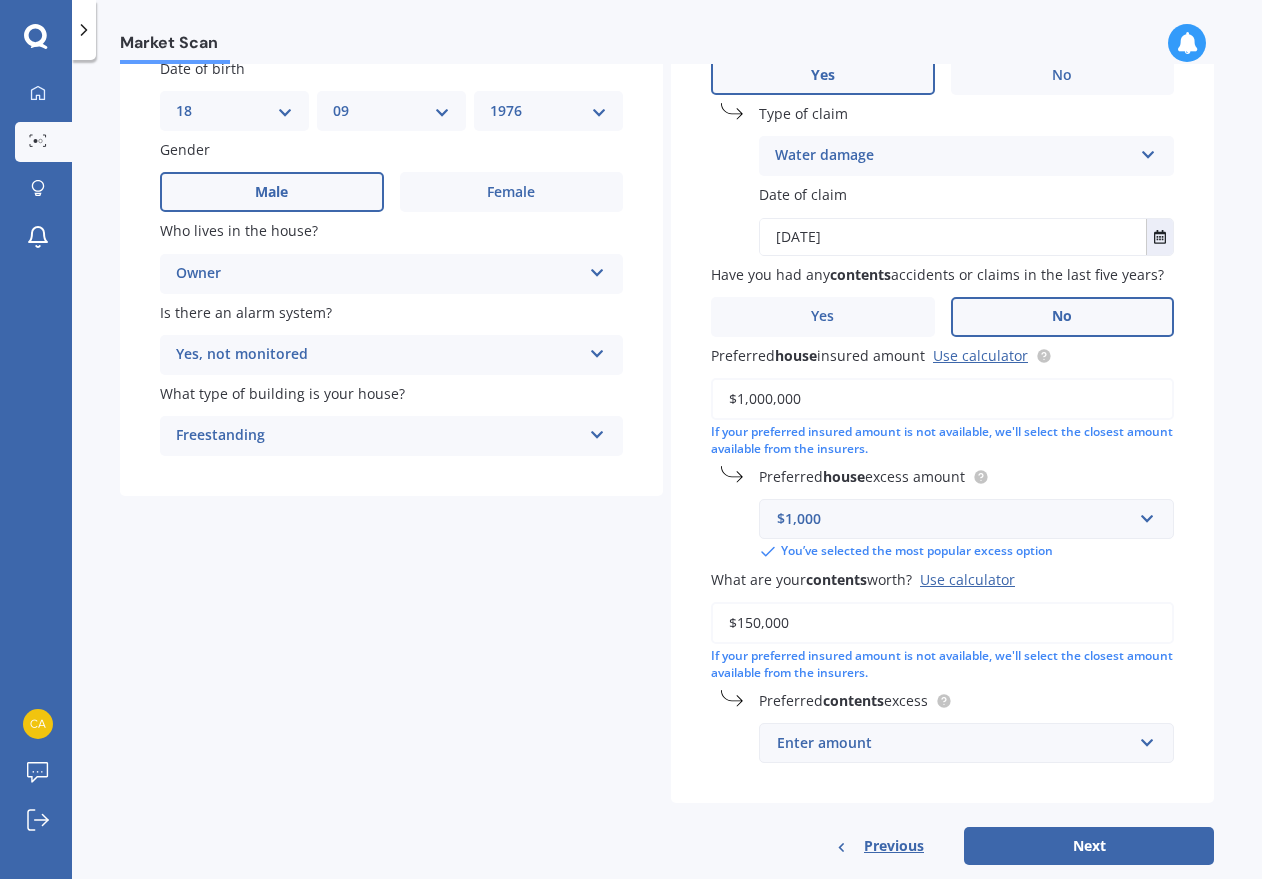 scroll, scrollTop: 217, scrollLeft: 0, axis: vertical 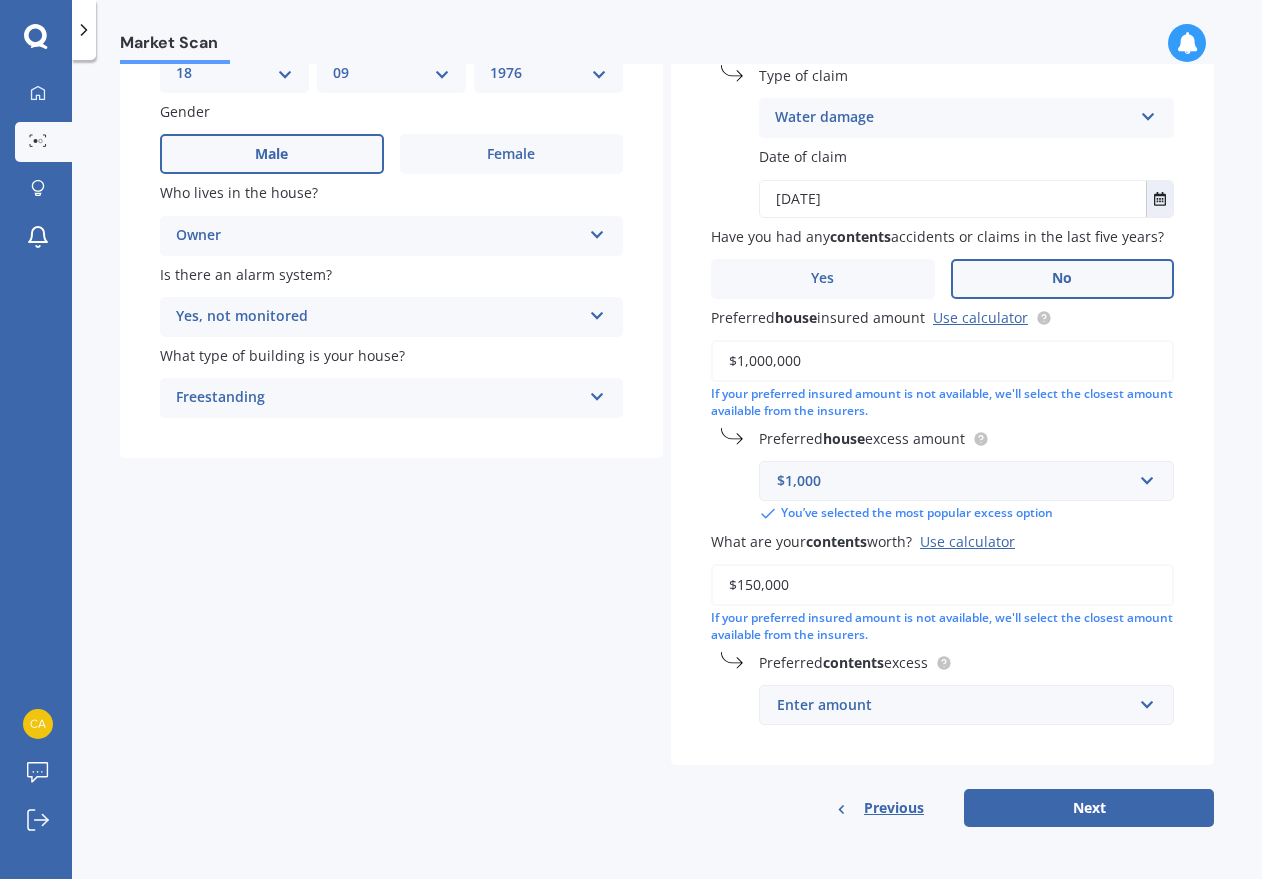 type on "$150,000" 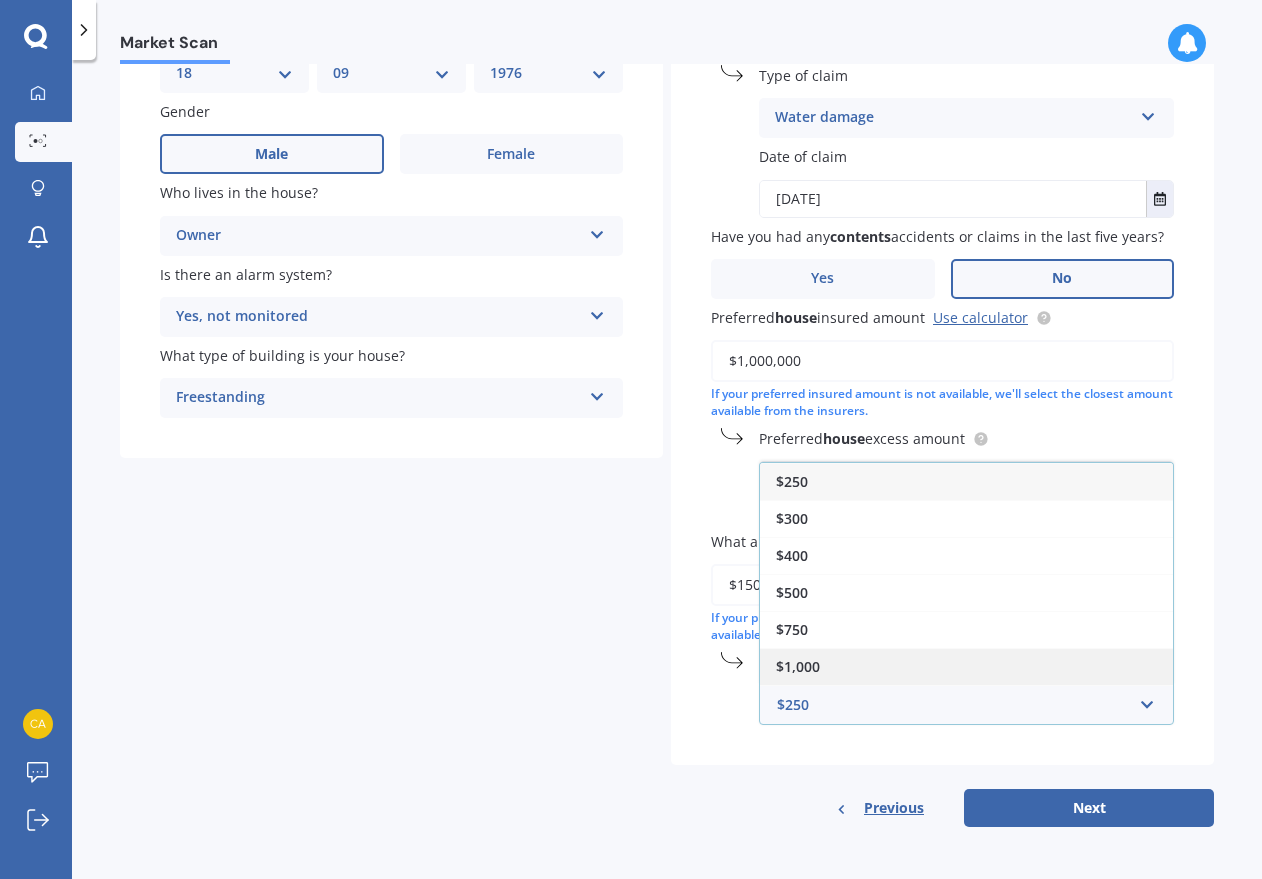 click on "$1,000" at bounding box center [966, 666] 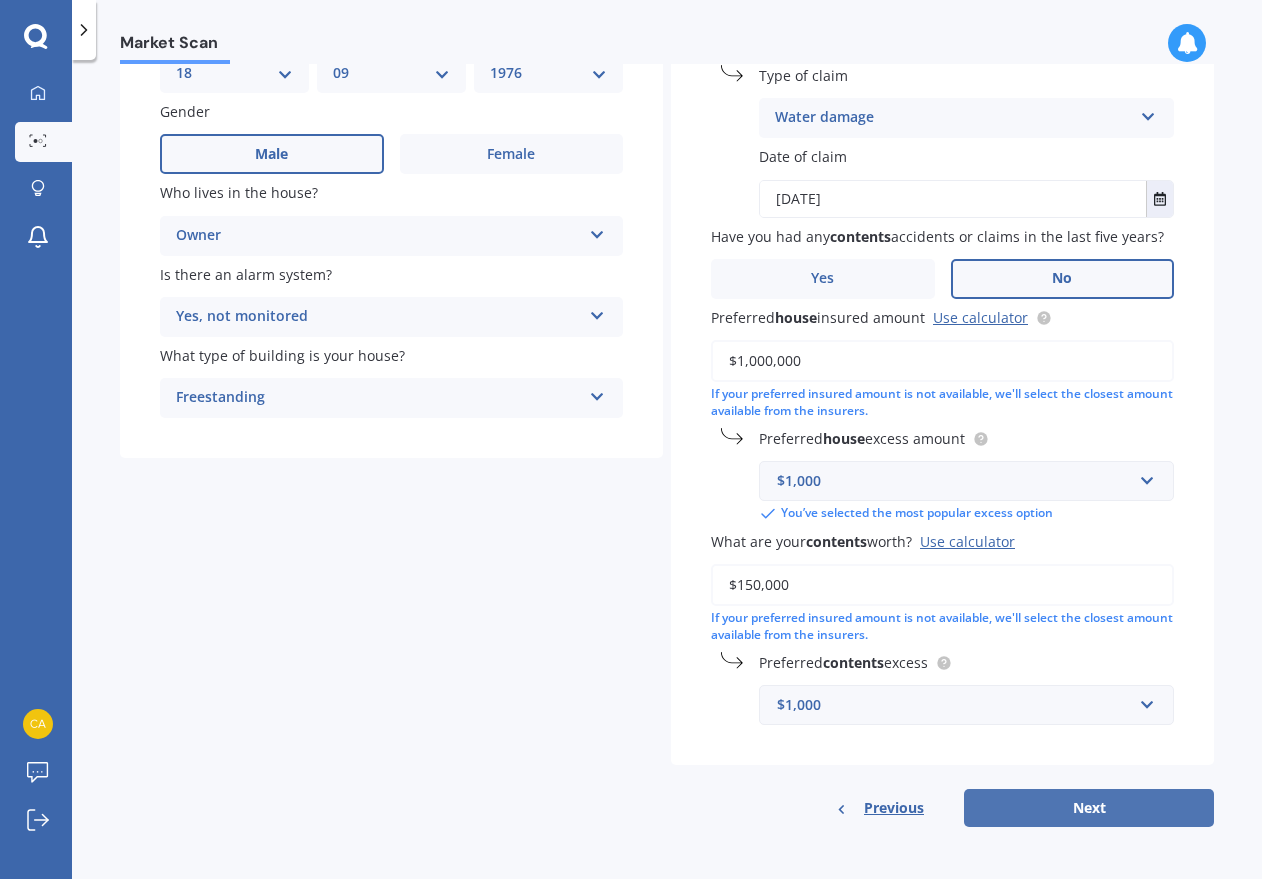 click on "Next" at bounding box center (1089, 808) 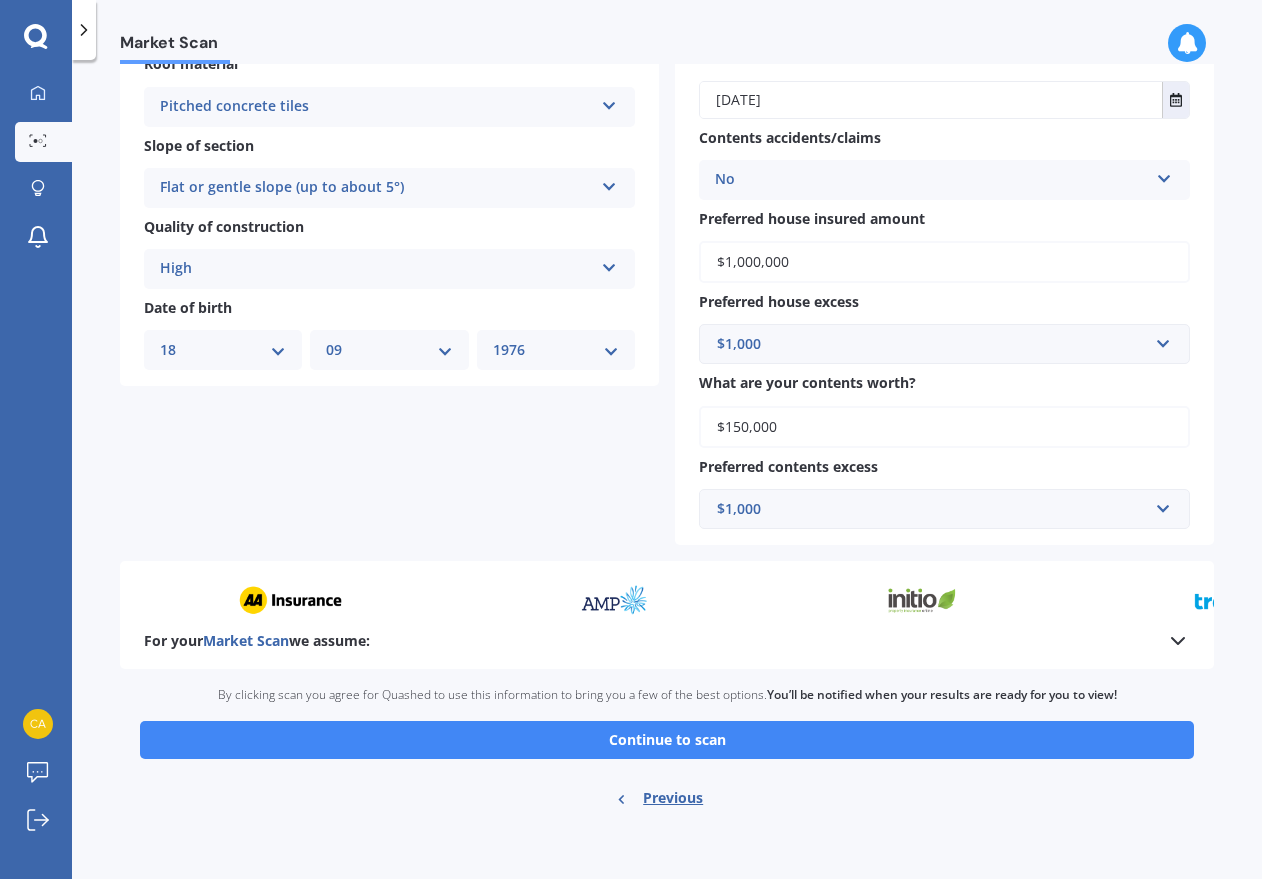 scroll, scrollTop: 619, scrollLeft: 0, axis: vertical 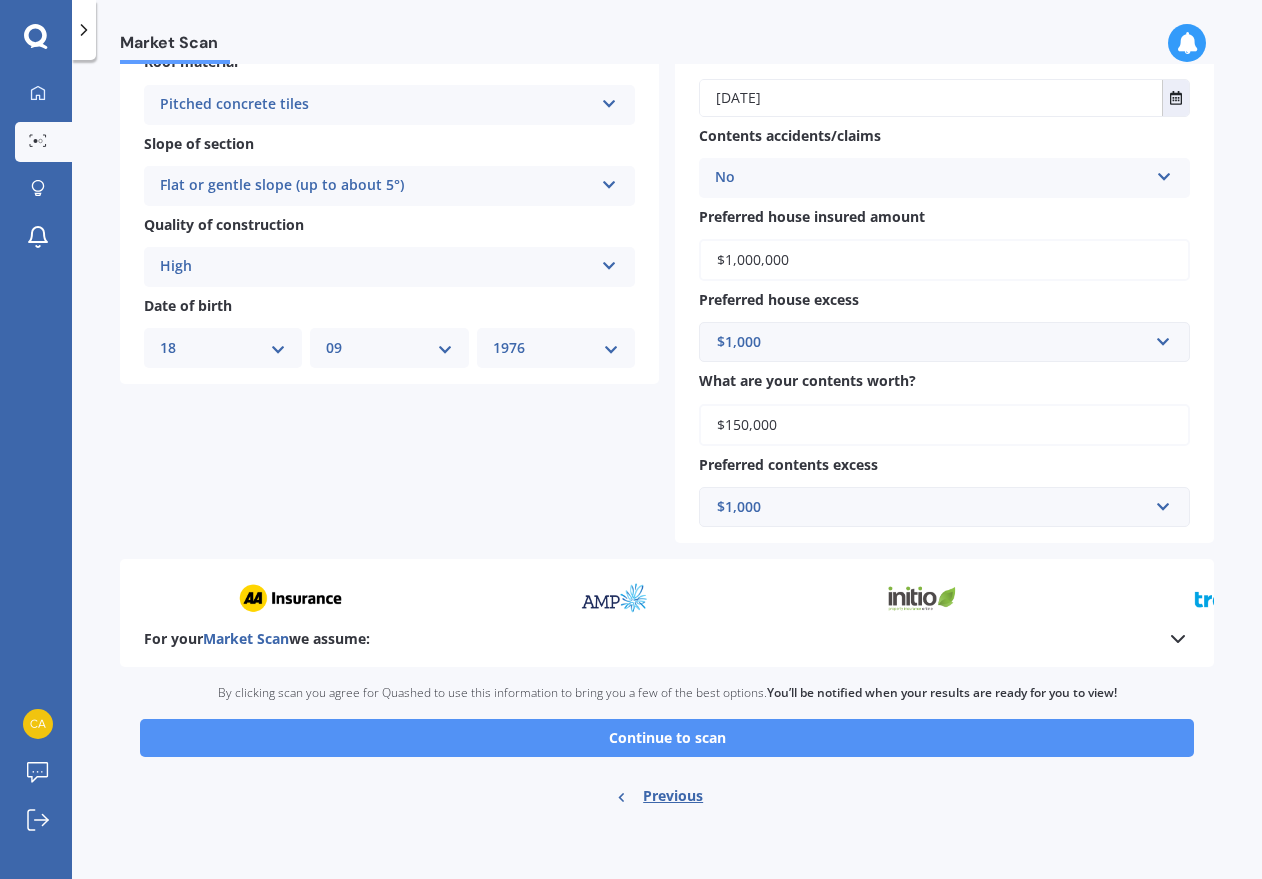 click on "Continue to scan" at bounding box center (667, 738) 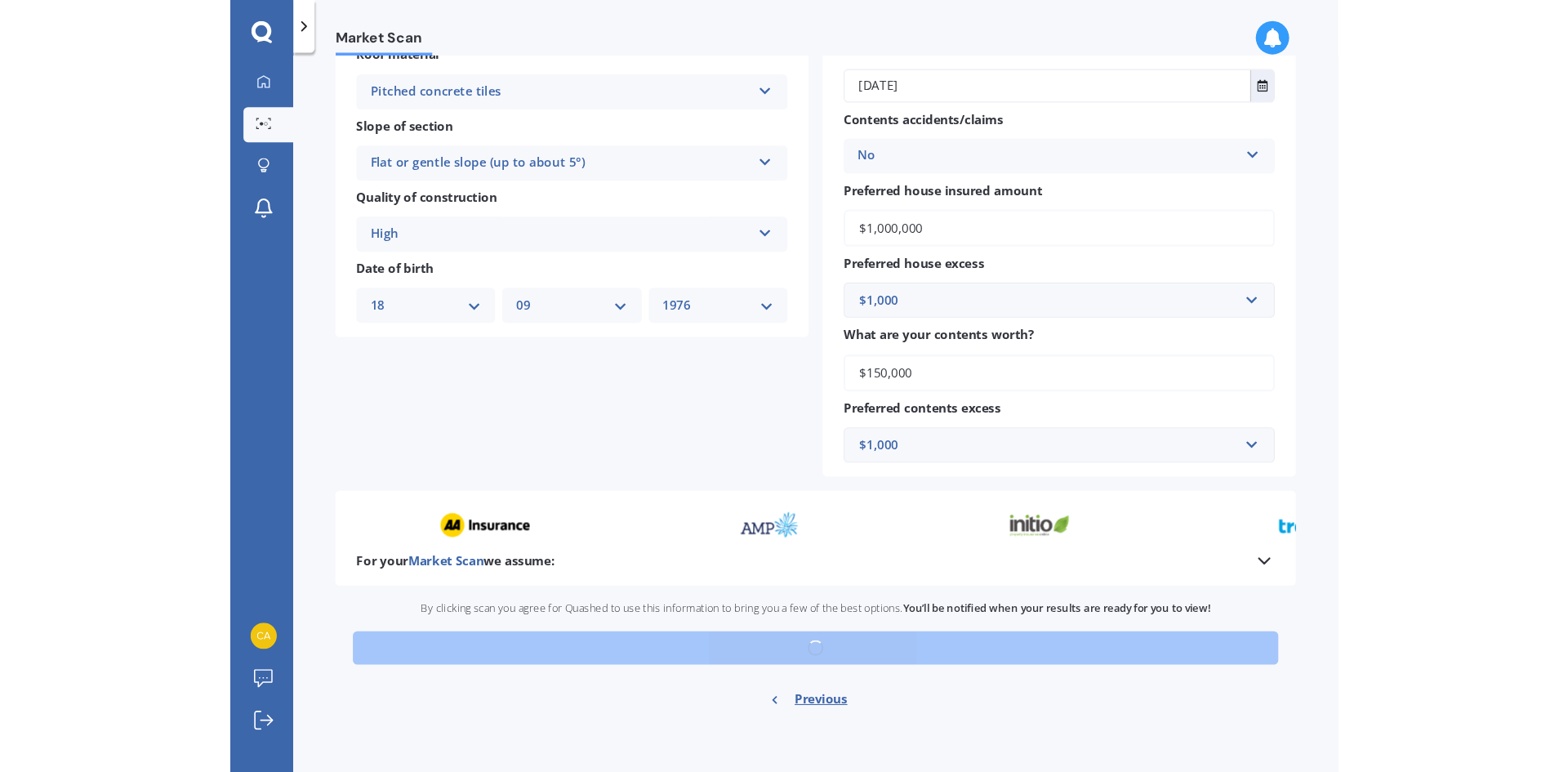 scroll, scrollTop: 0, scrollLeft: 0, axis: both 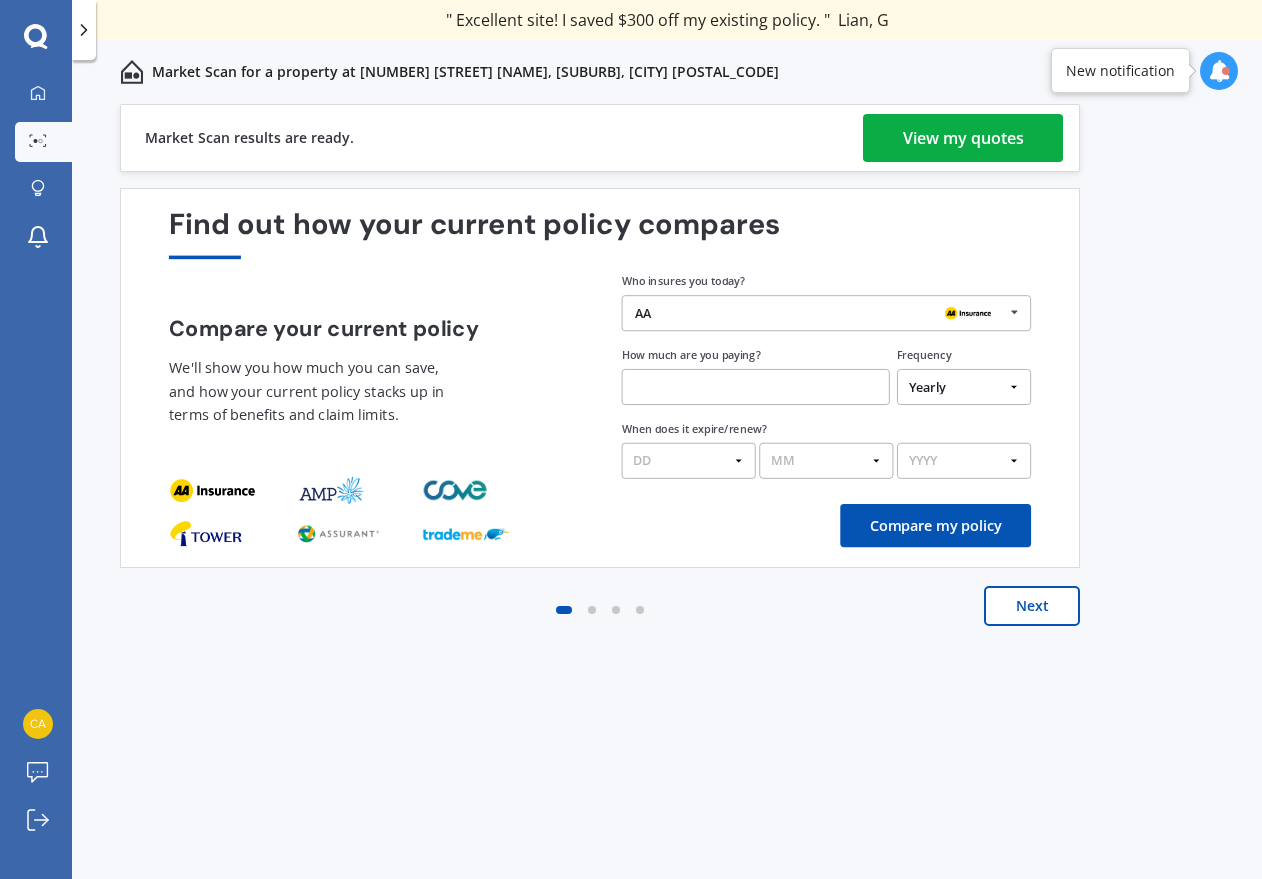 click on "View my quotes" at bounding box center (963, 138) 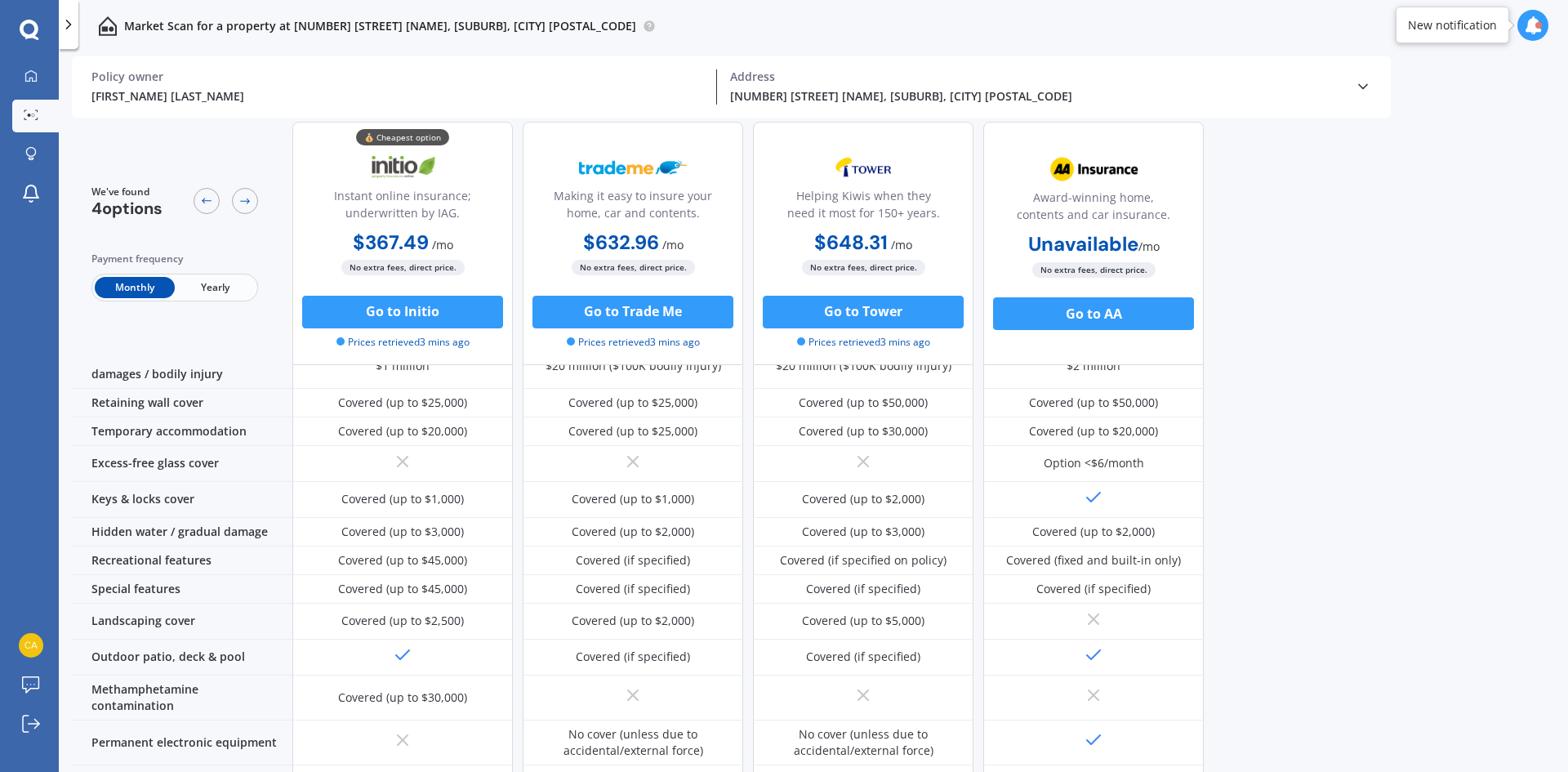 scroll, scrollTop: 0, scrollLeft: 0, axis: both 